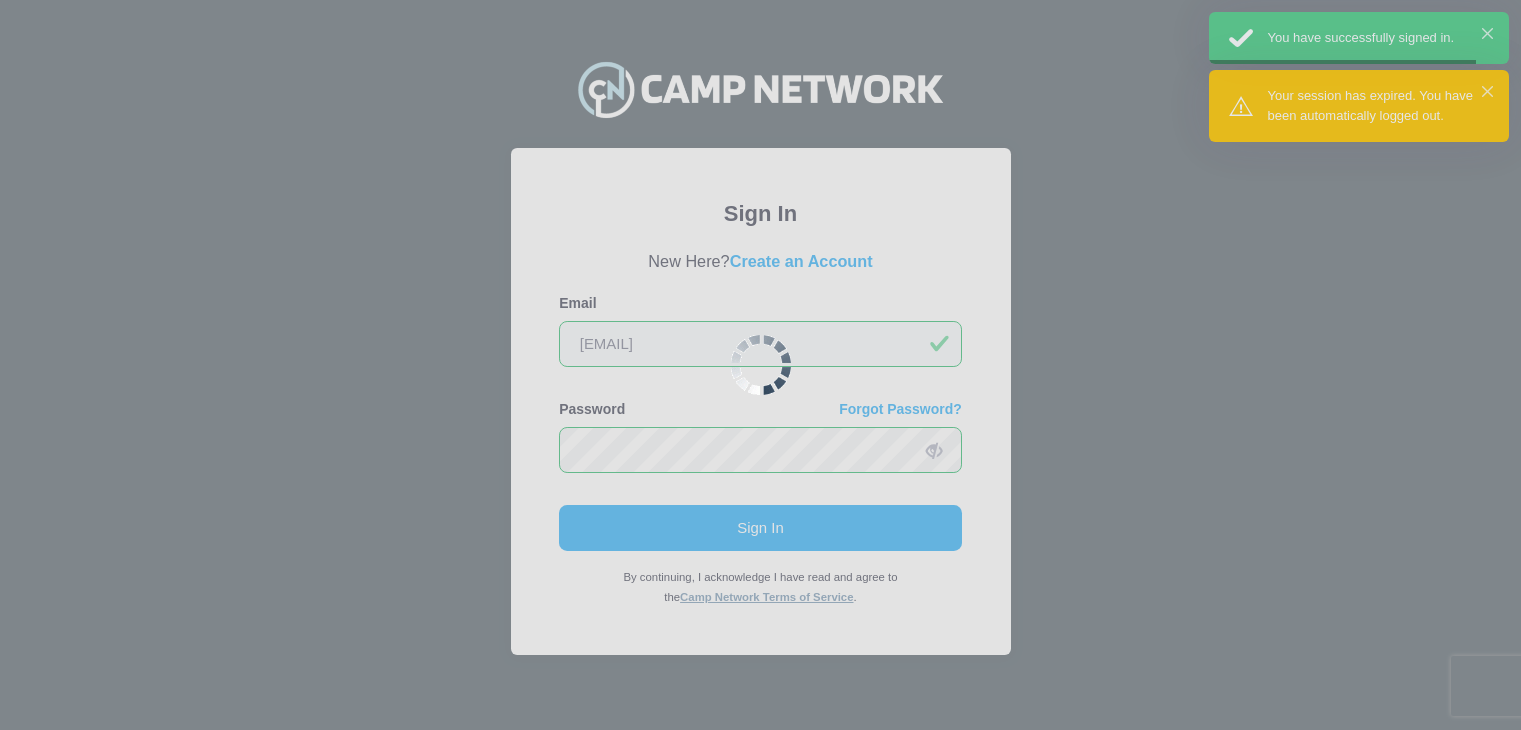 scroll, scrollTop: 0, scrollLeft: 0, axis: both 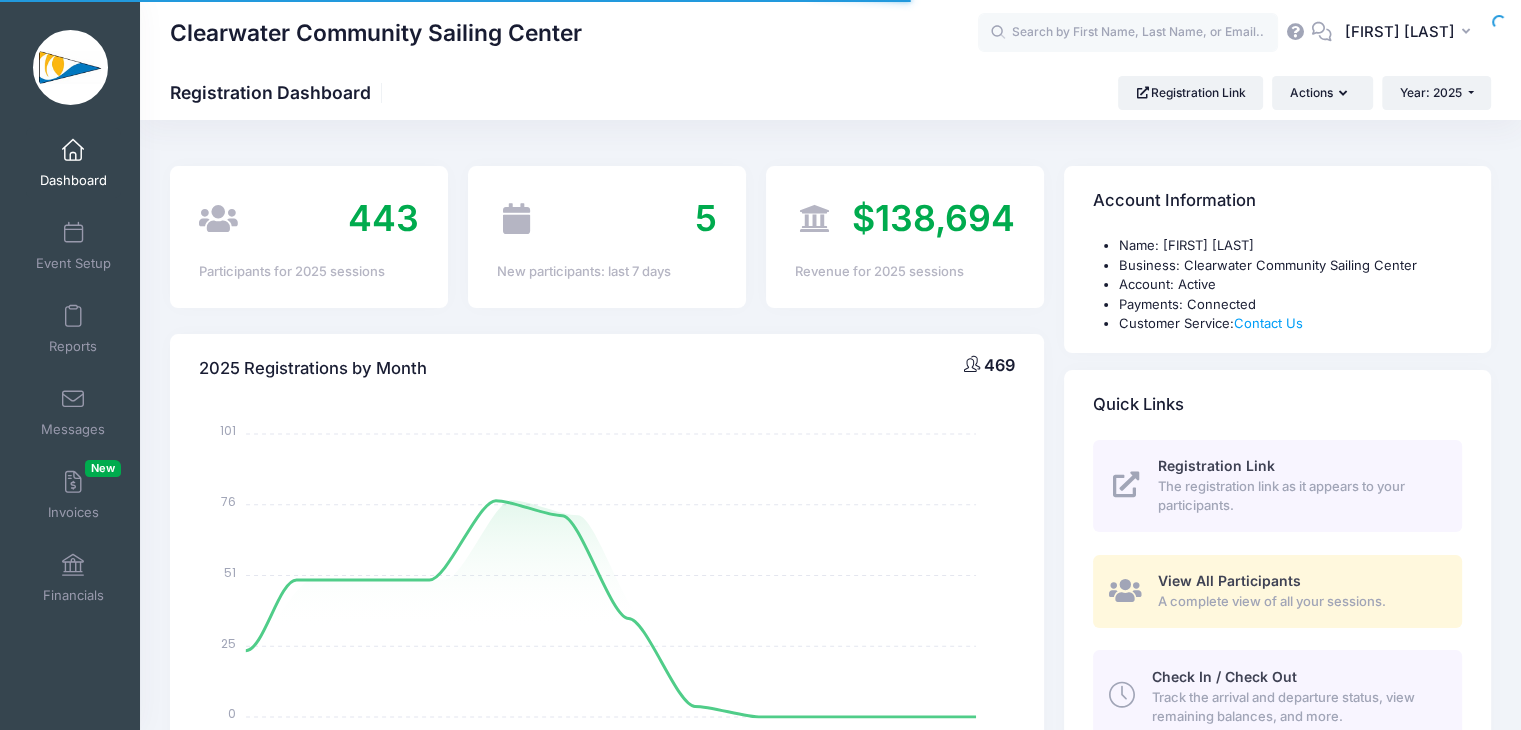 select 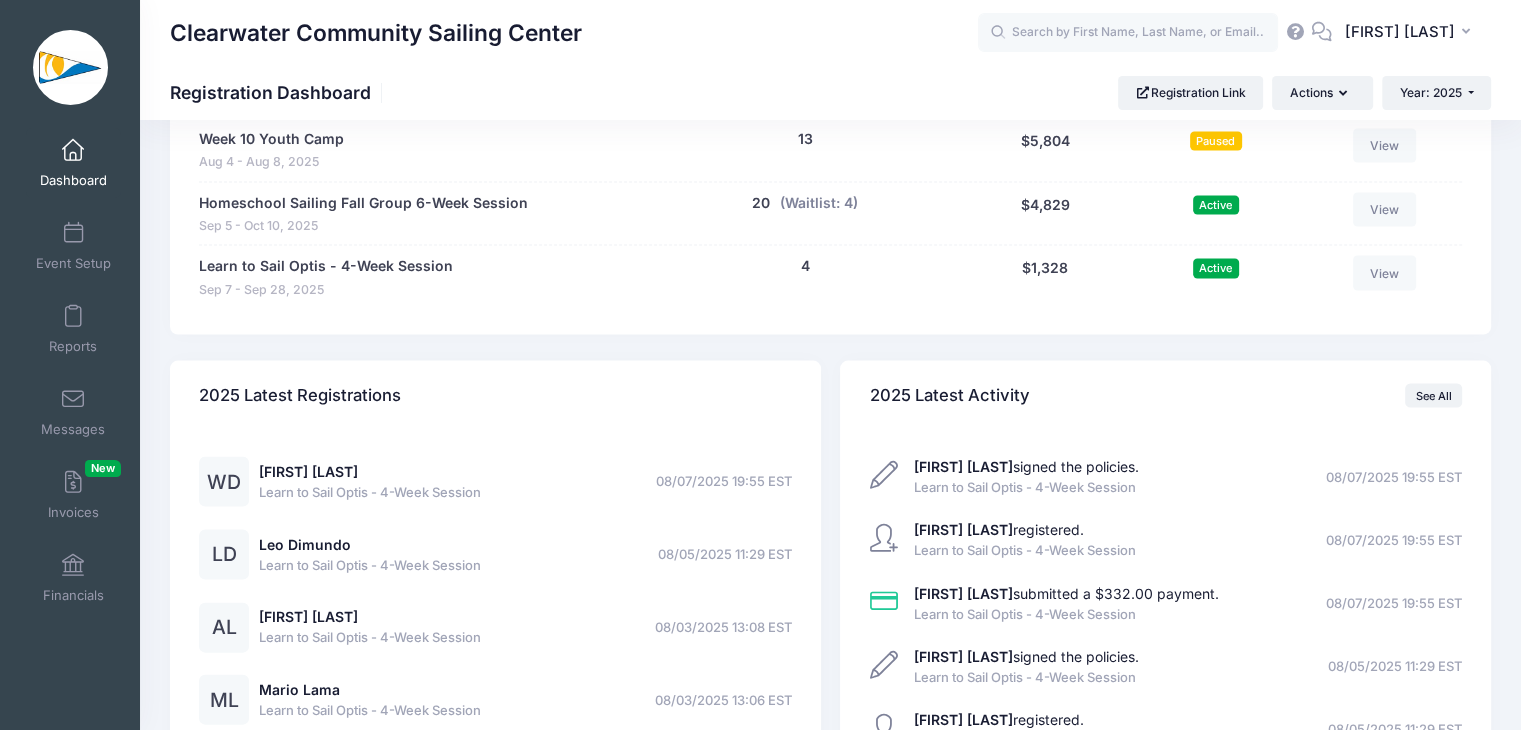 scroll, scrollTop: 4358, scrollLeft: 0, axis: vertical 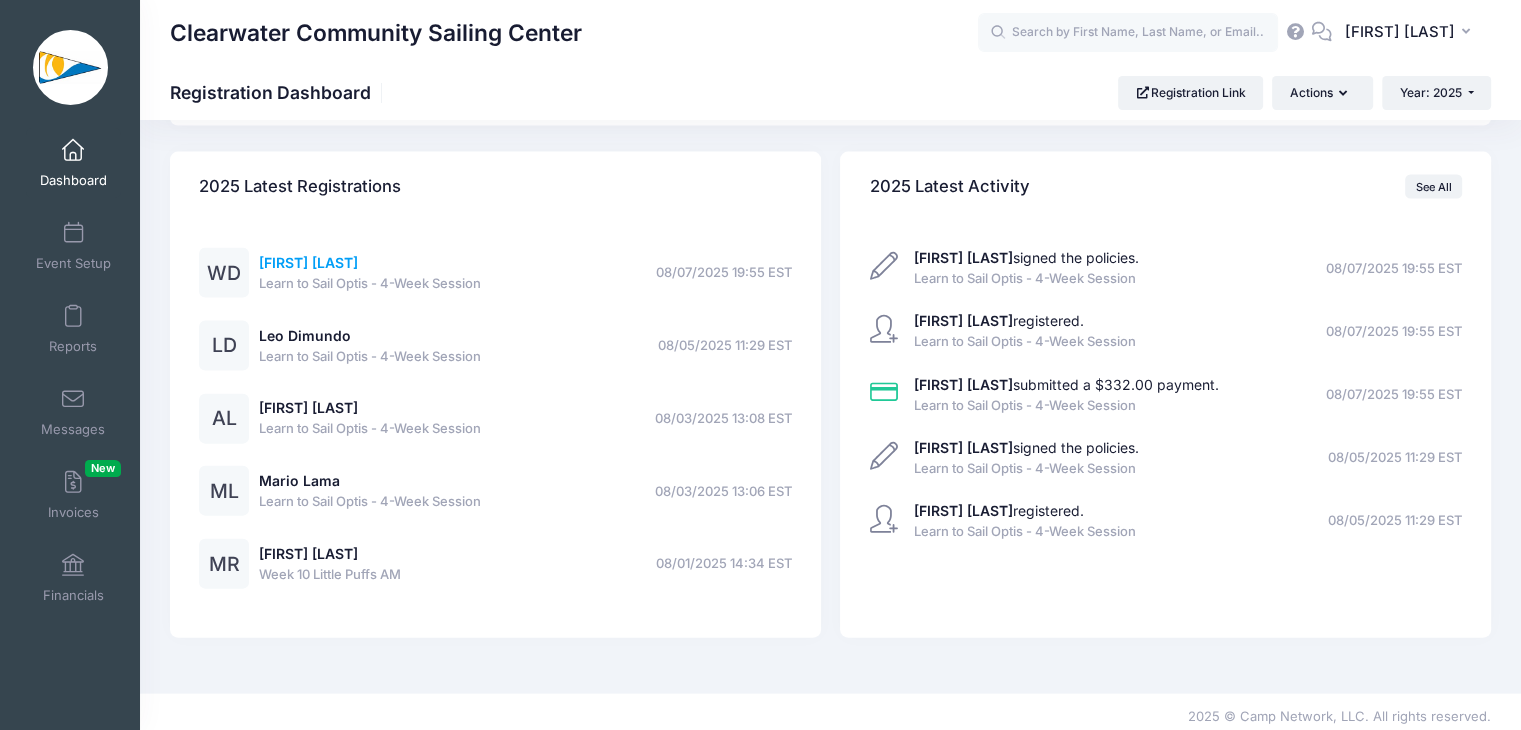 click on "Wren Dovbniak" at bounding box center (308, 262) 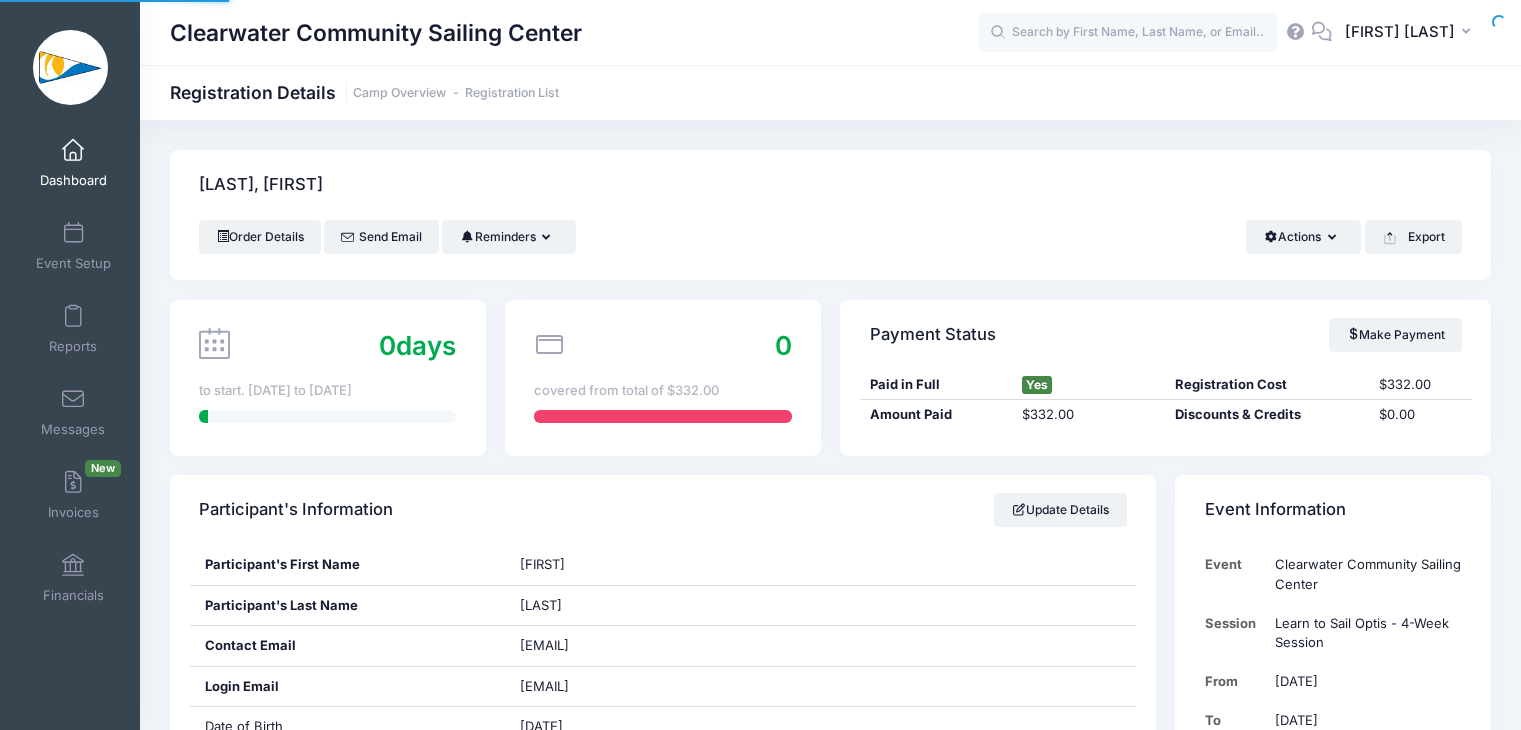 scroll, scrollTop: 0, scrollLeft: 0, axis: both 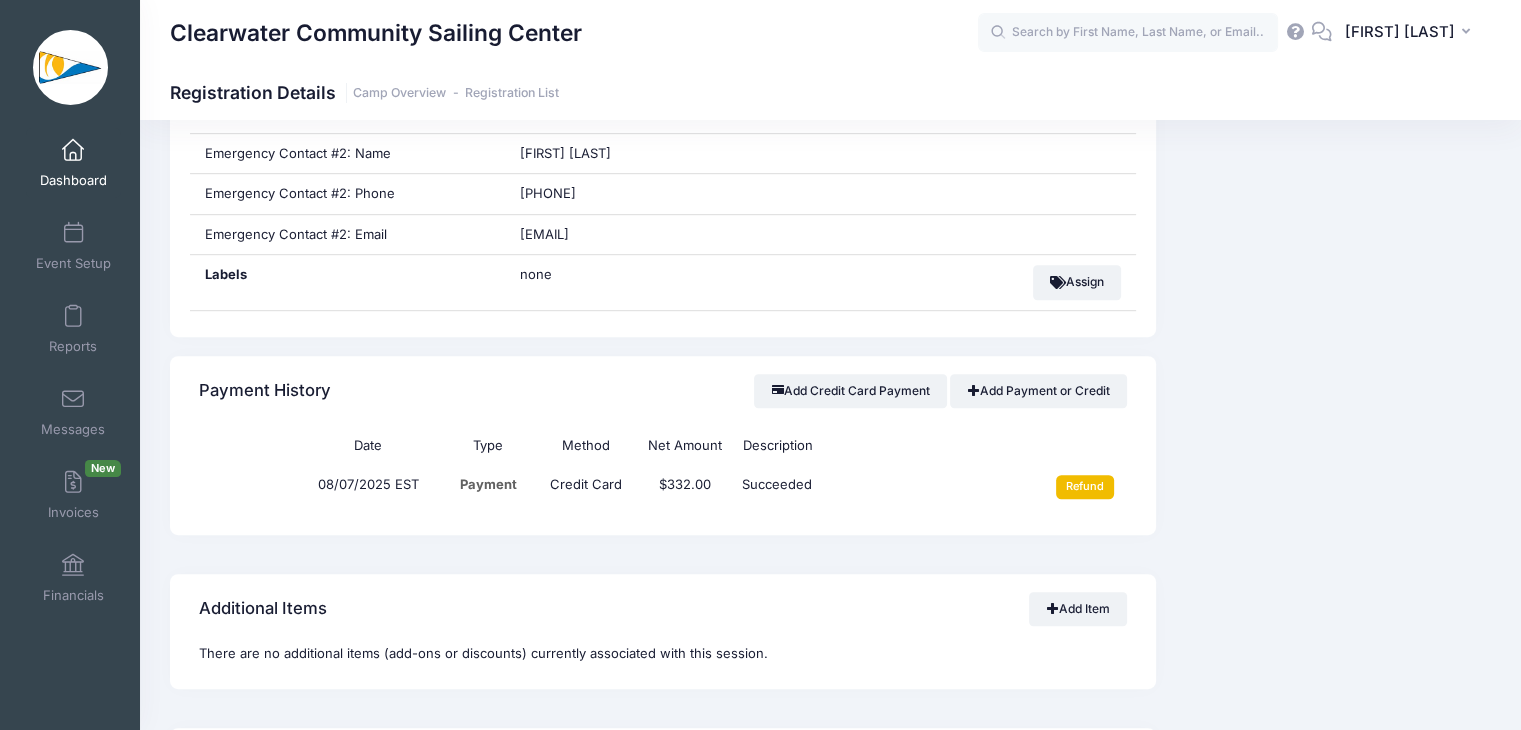 click on "Refund" at bounding box center [1085, 487] 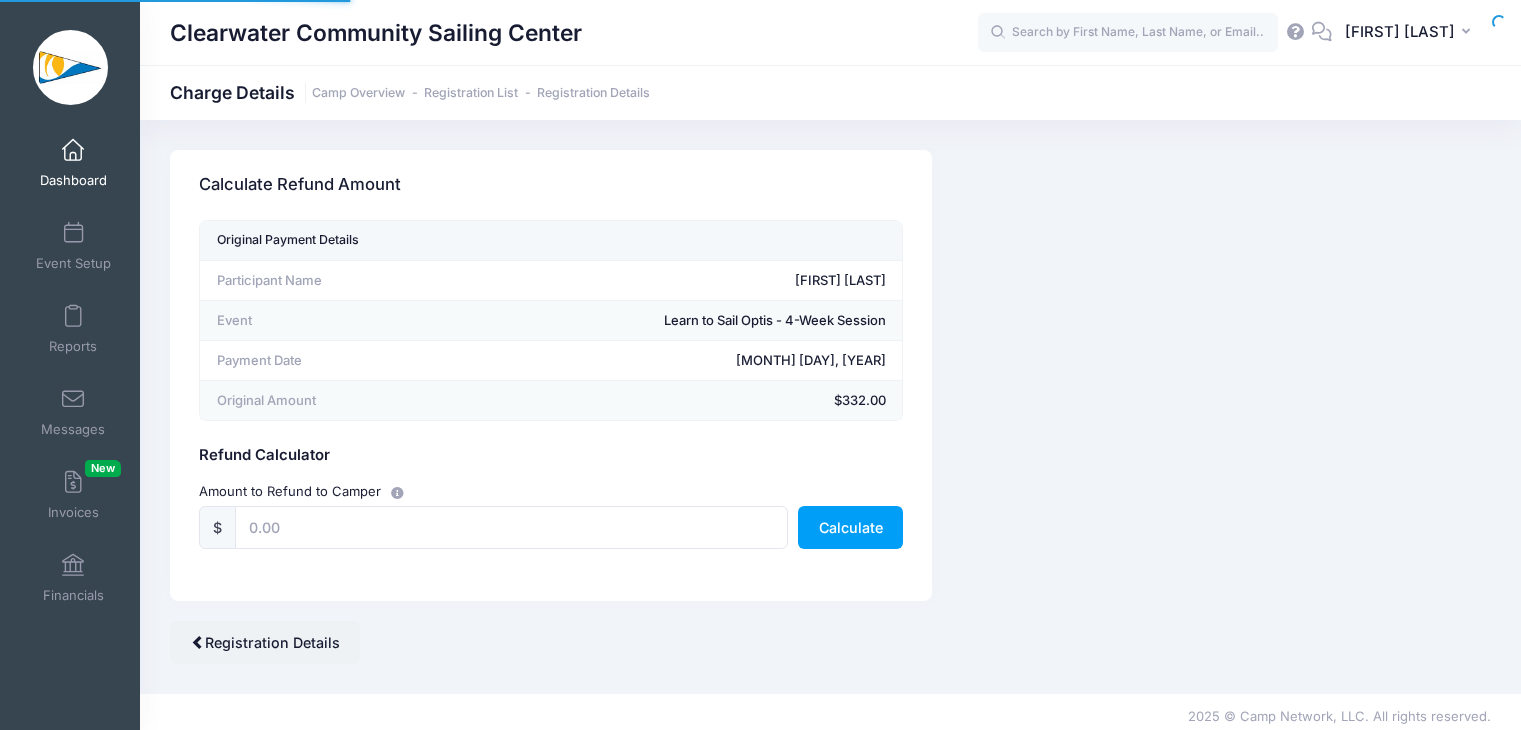 scroll, scrollTop: 0, scrollLeft: 0, axis: both 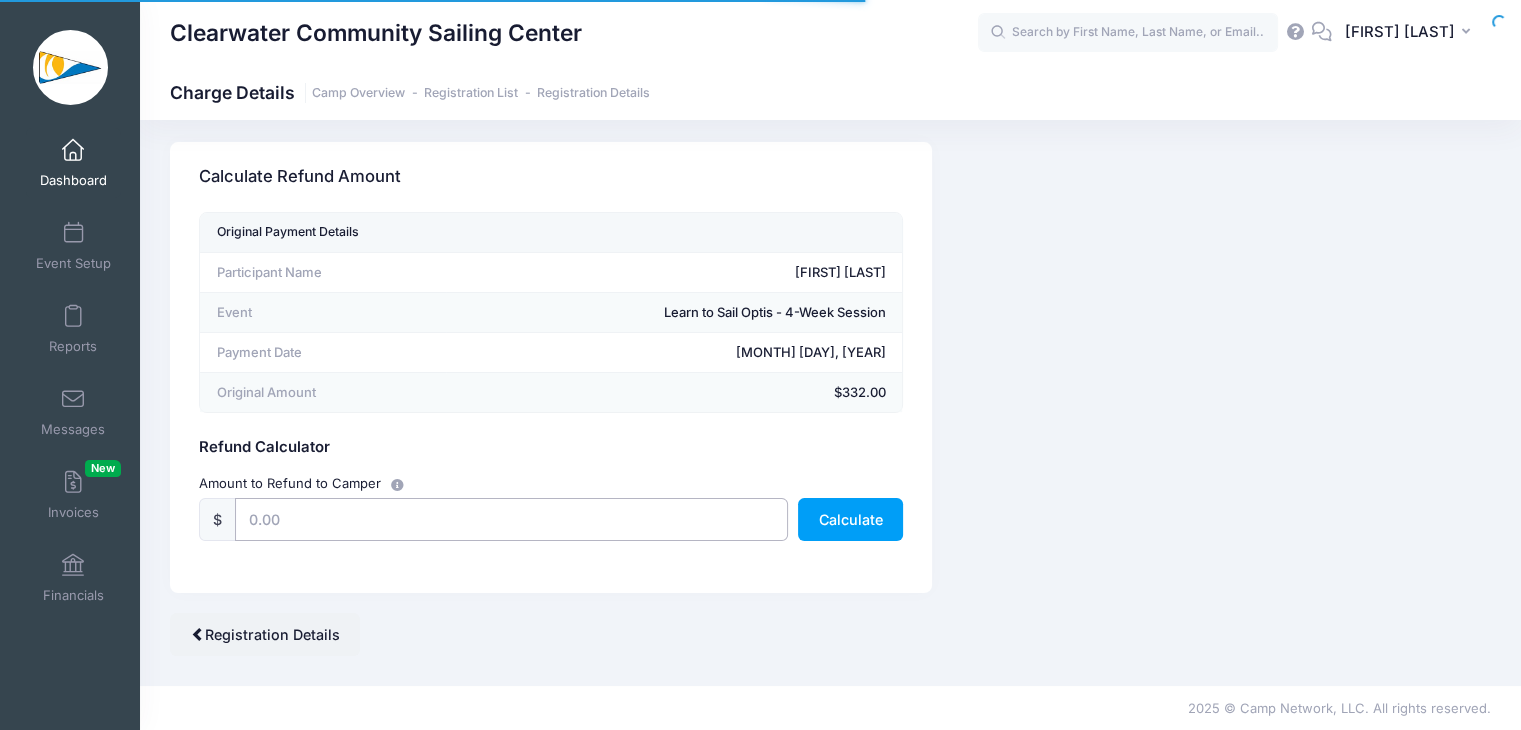 click at bounding box center (511, 519) 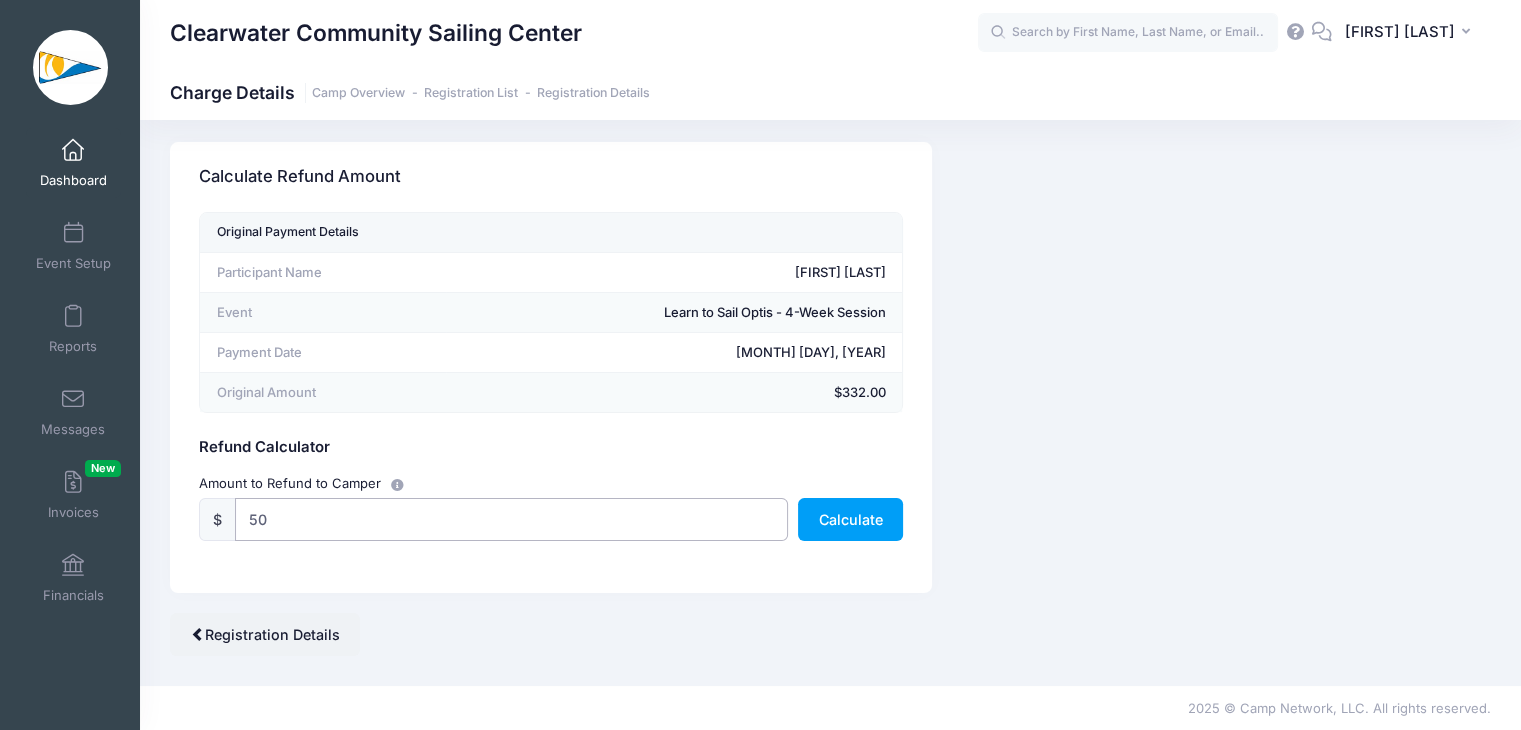 type on "50" 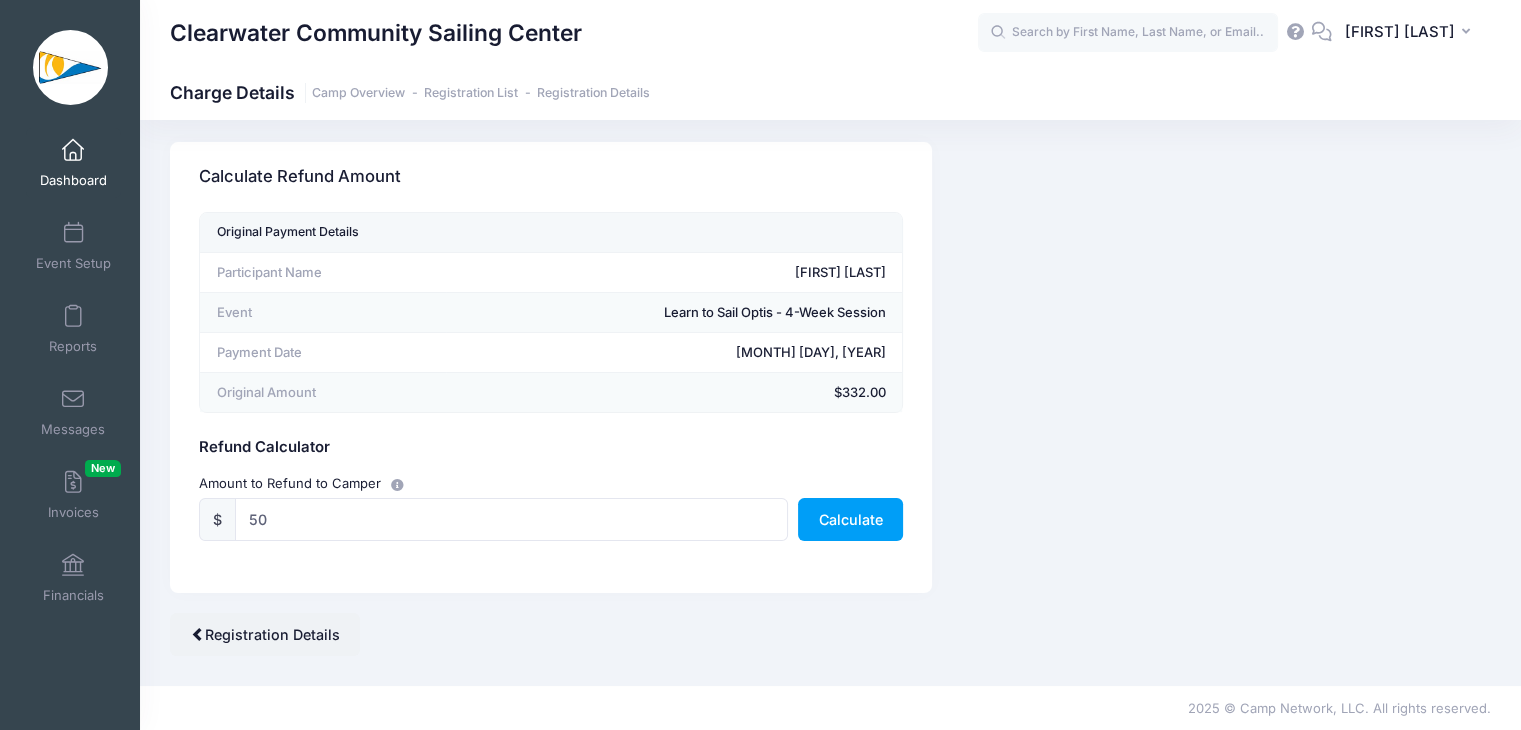 click on "Refund Calculator" at bounding box center (551, 448) 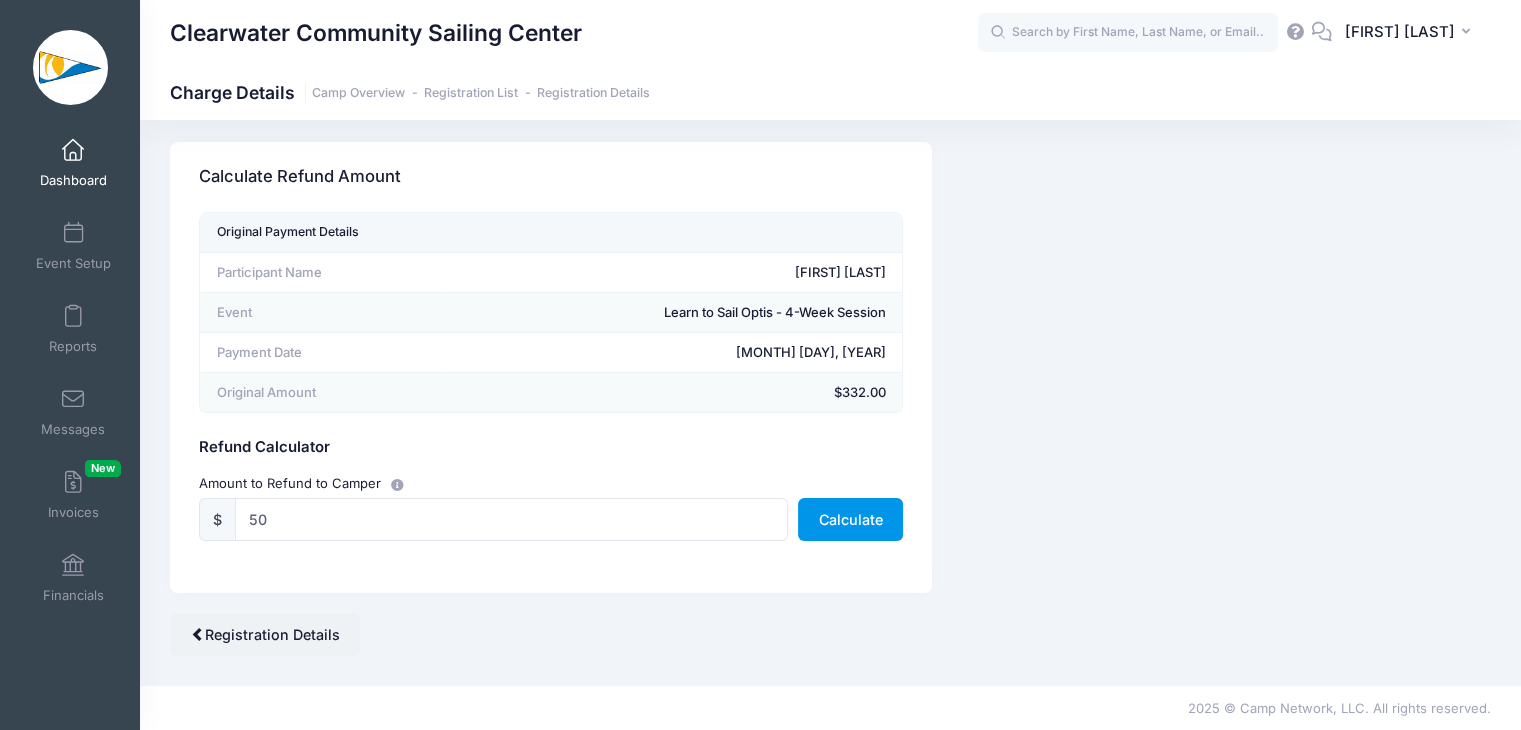 click on "Calculate" at bounding box center (850, 519) 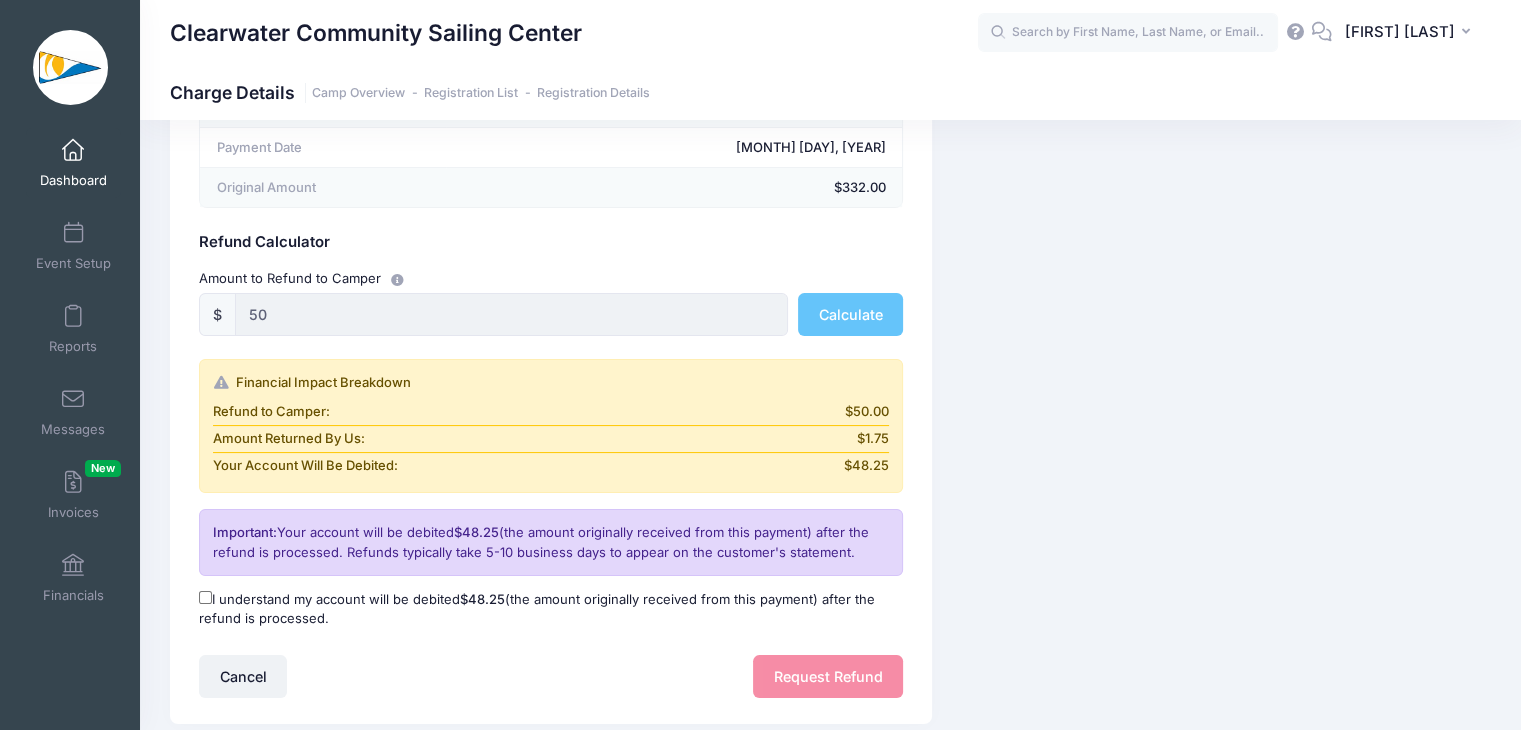 scroll, scrollTop: 343, scrollLeft: 0, axis: vertical 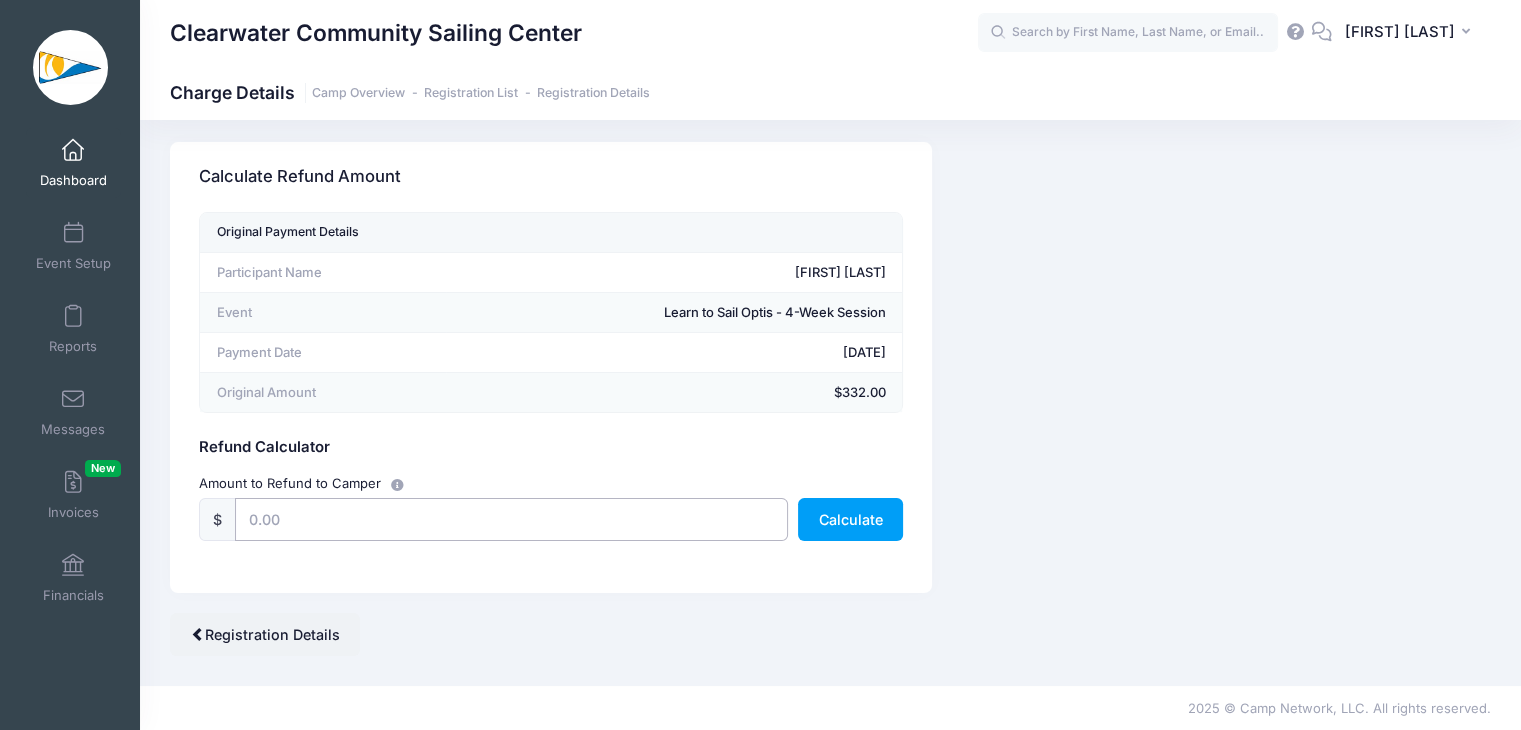 click at bounding box center [511, 519] 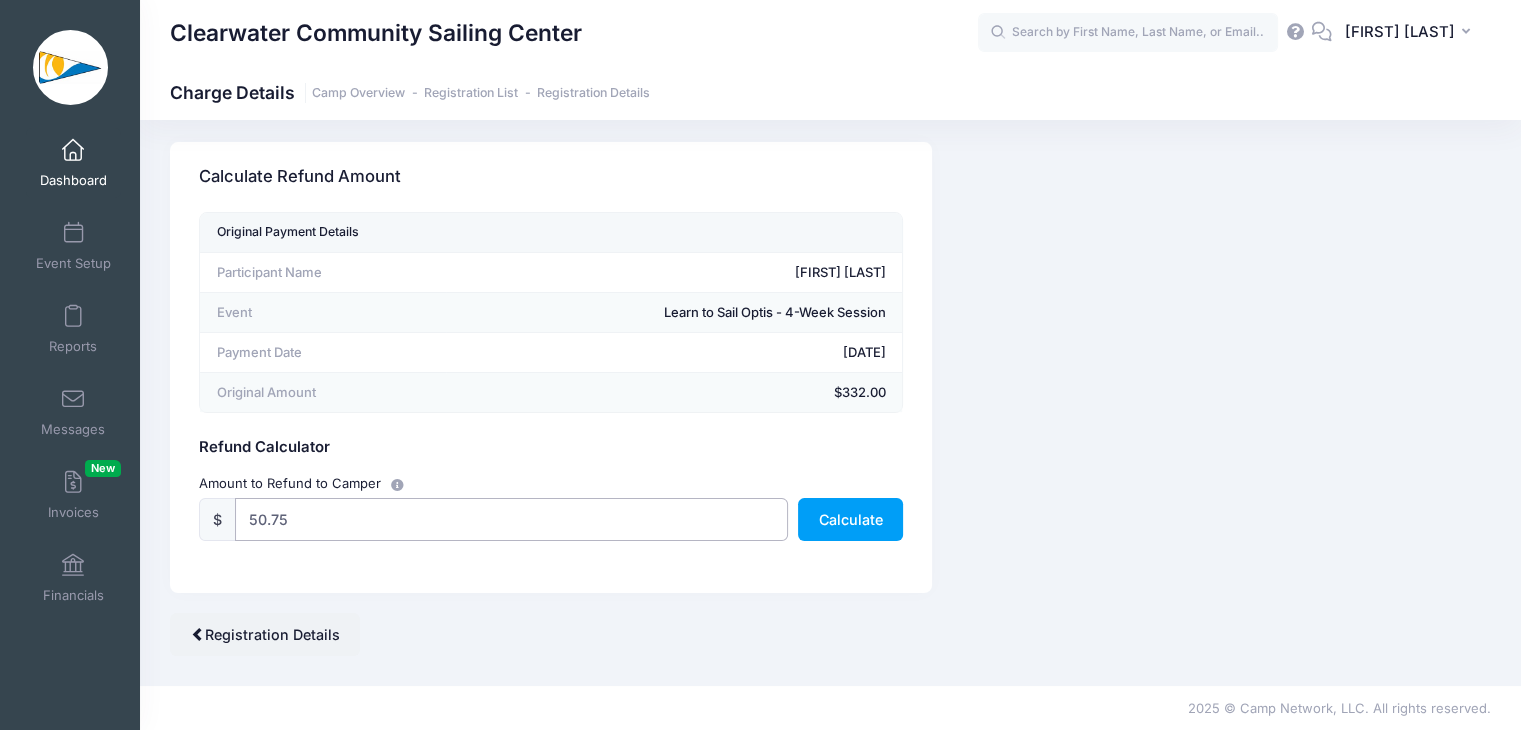 type on "50.75" 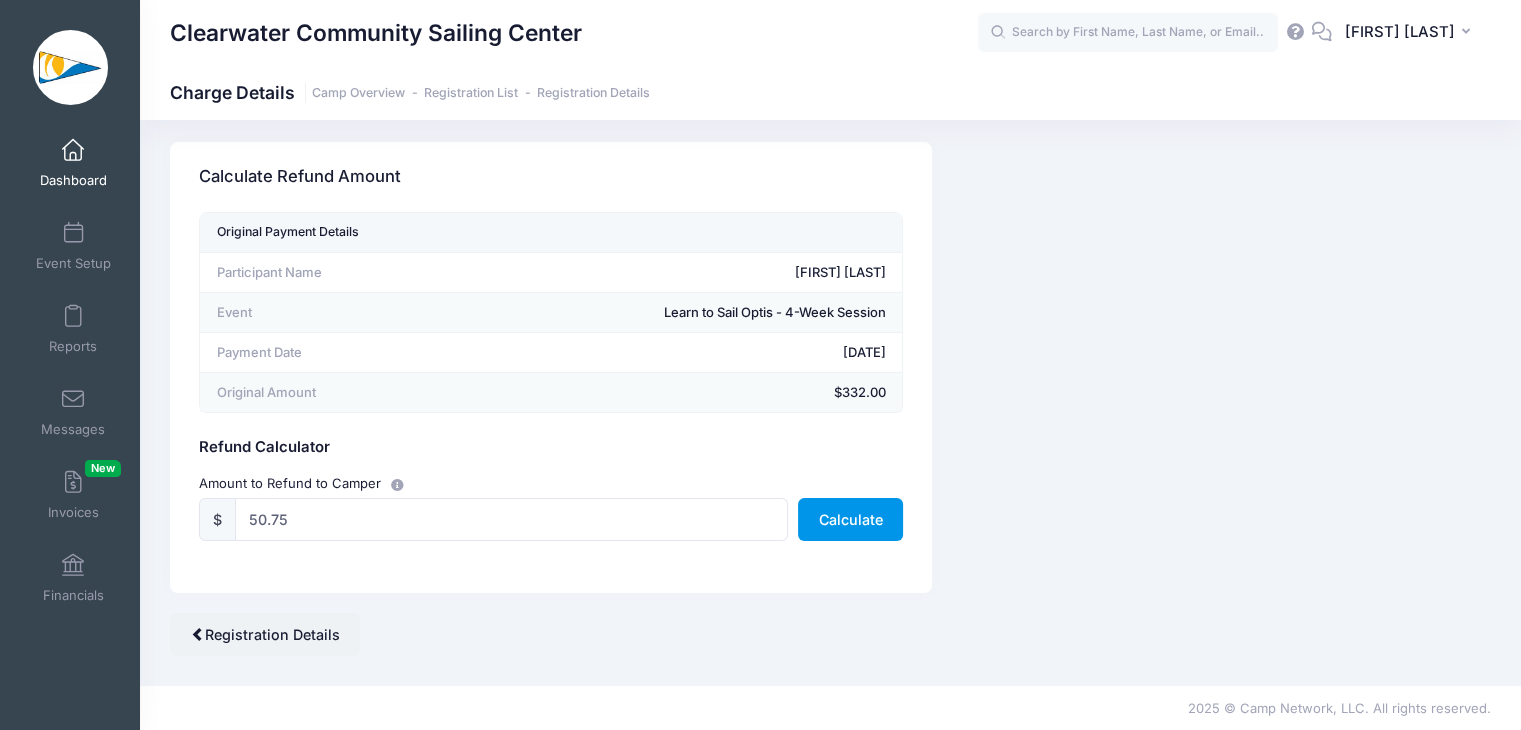 click on "Calculate" at bounding box center [850, 519] 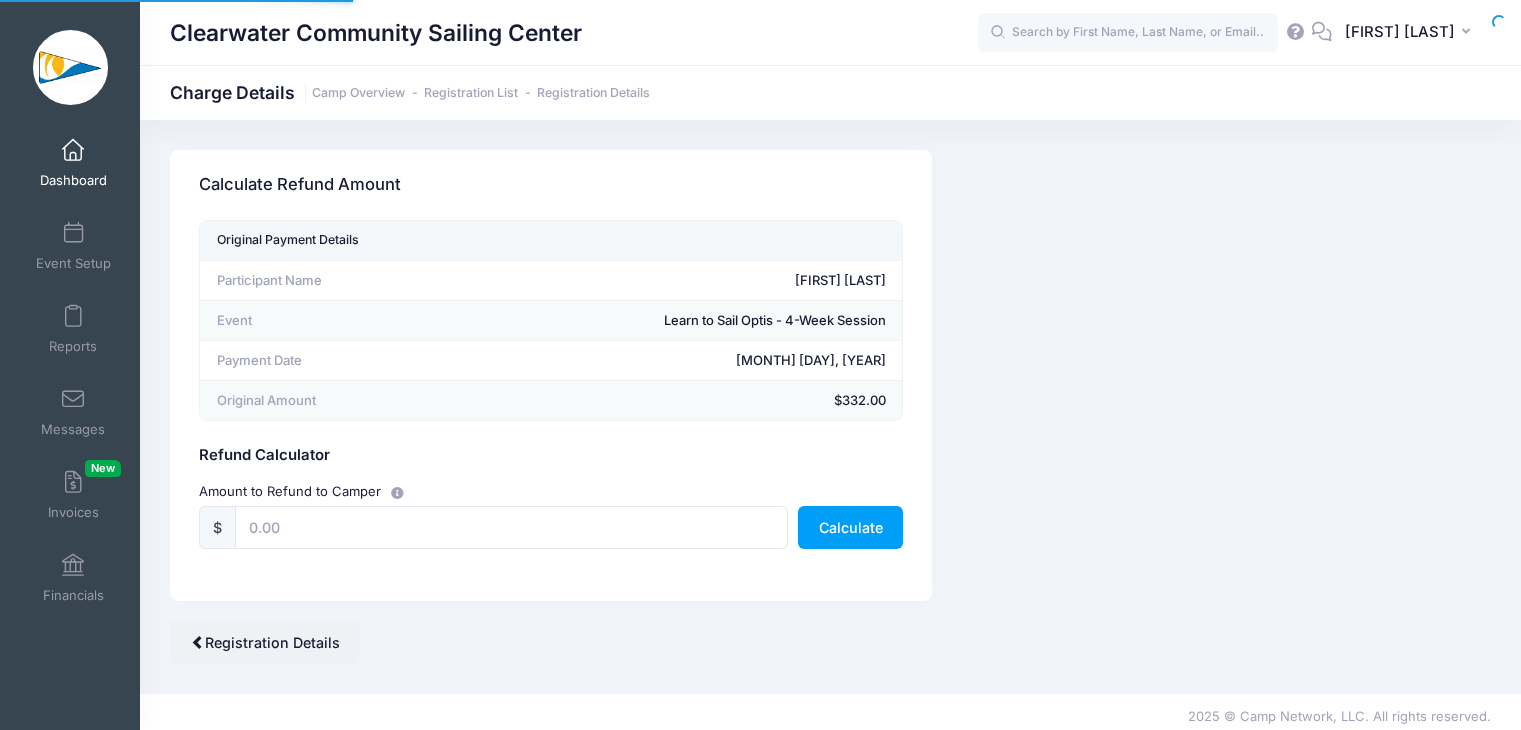 scroll, scrollTop: 8, scrollLeft: 0, axis: vertical 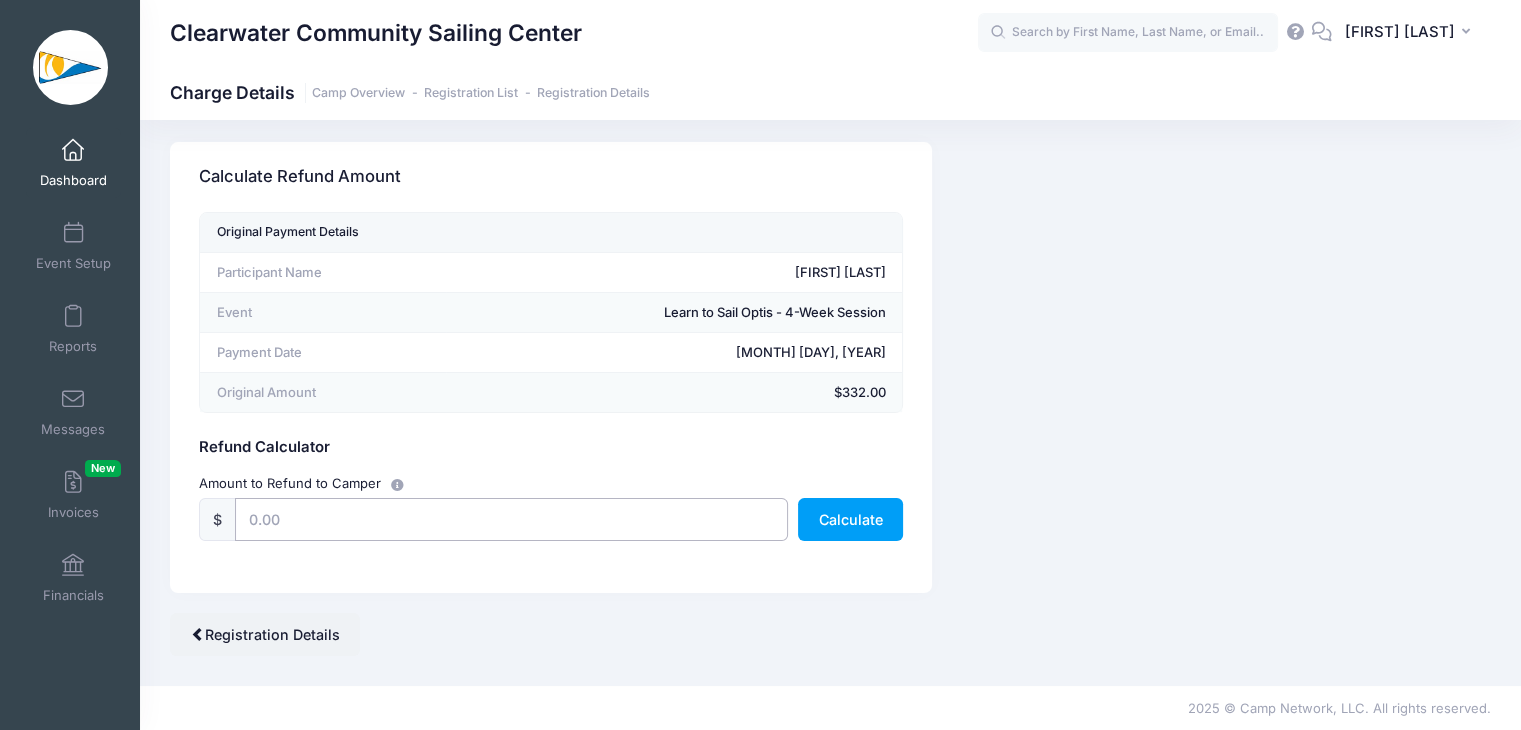 click at bounding box center (511, 519) 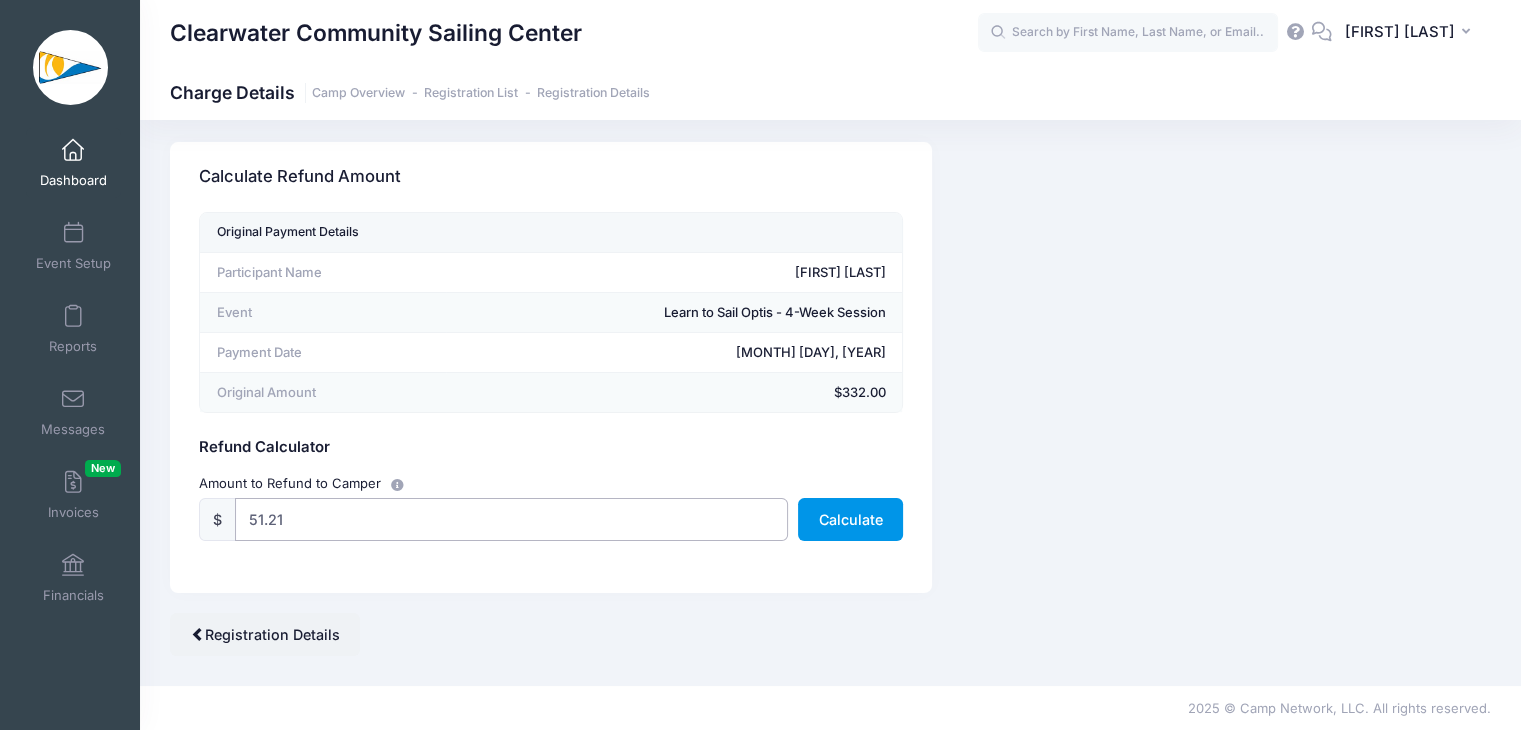 type on "51.21" 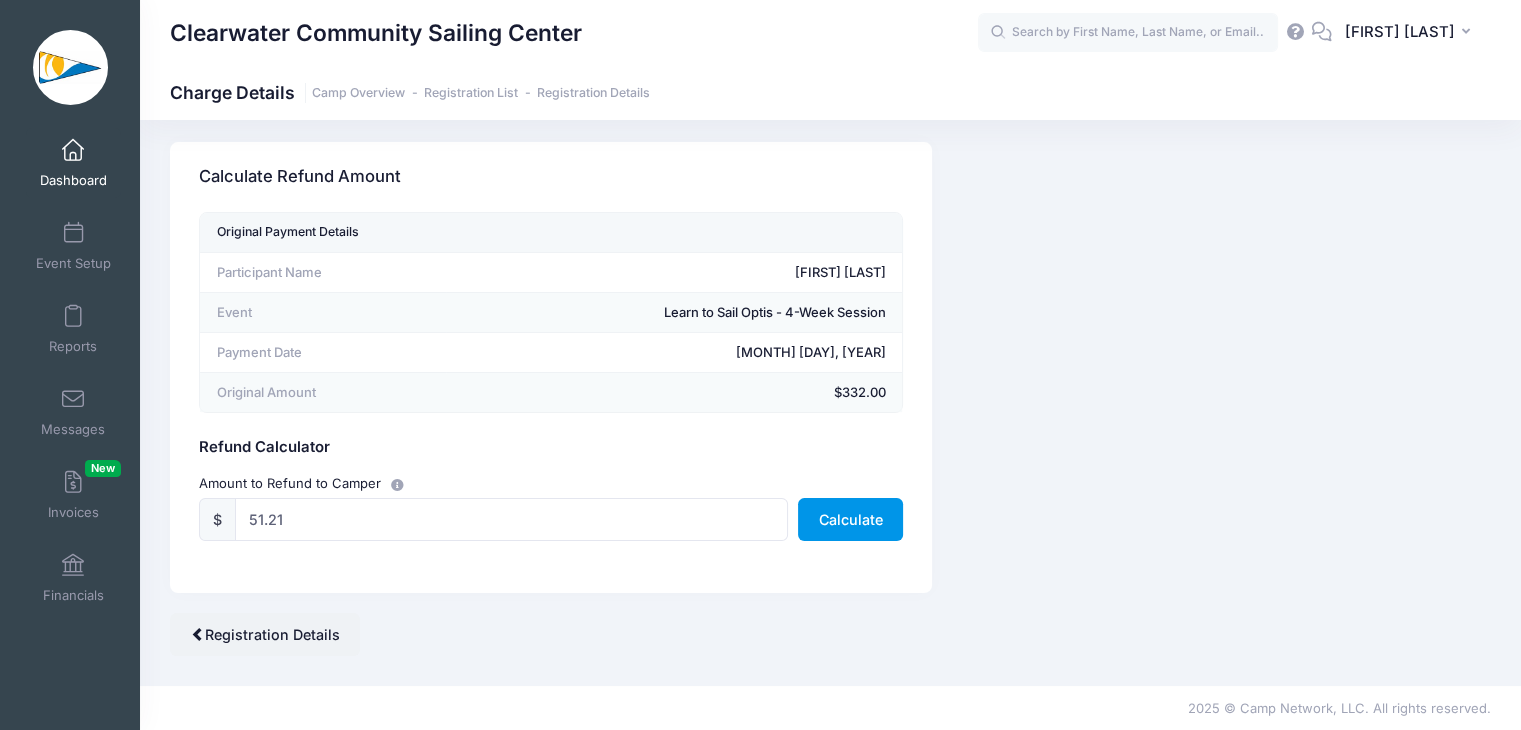 click on "Calculate" at bounding box center (850, 519) 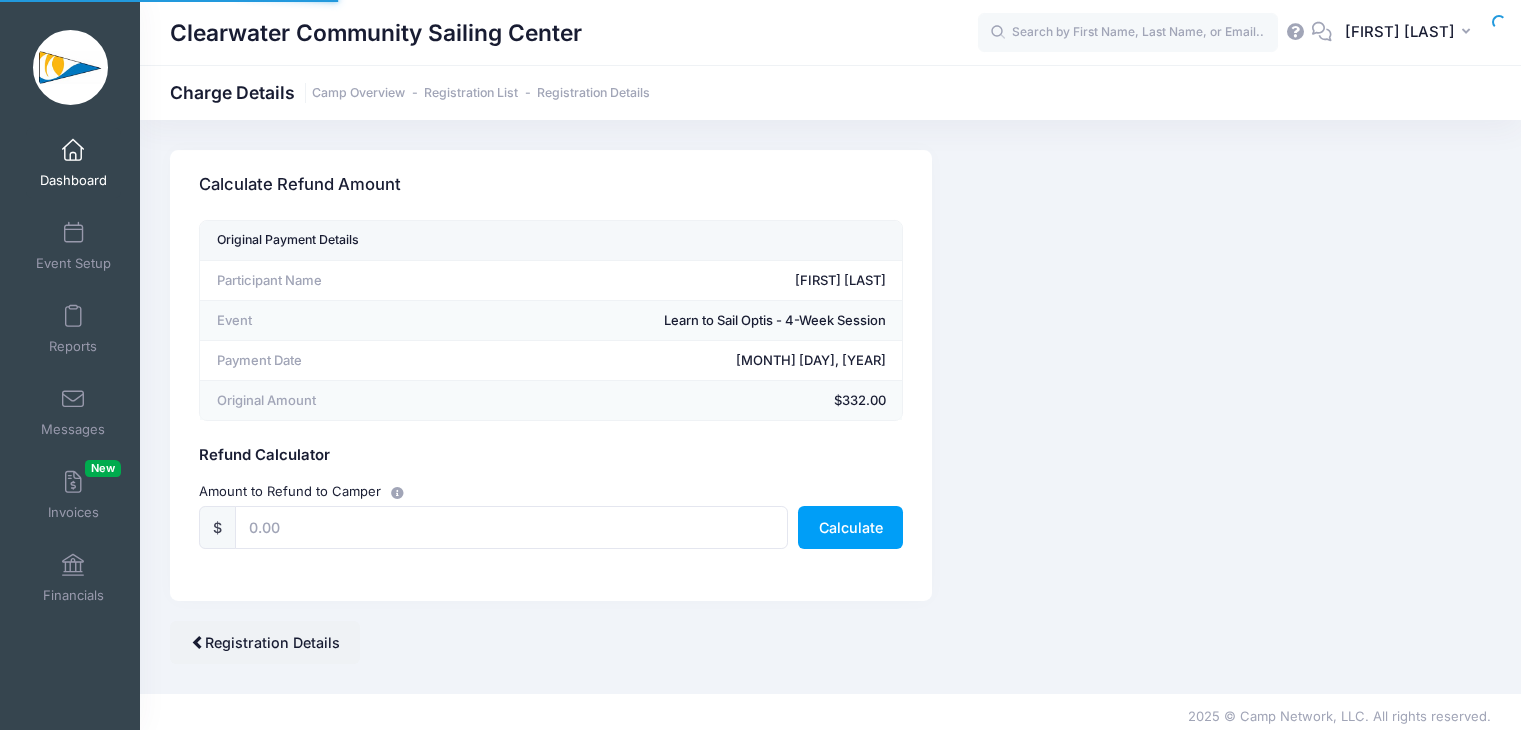 scroll, scrollTop: 8, scrollLeft: 0, axis: vertical 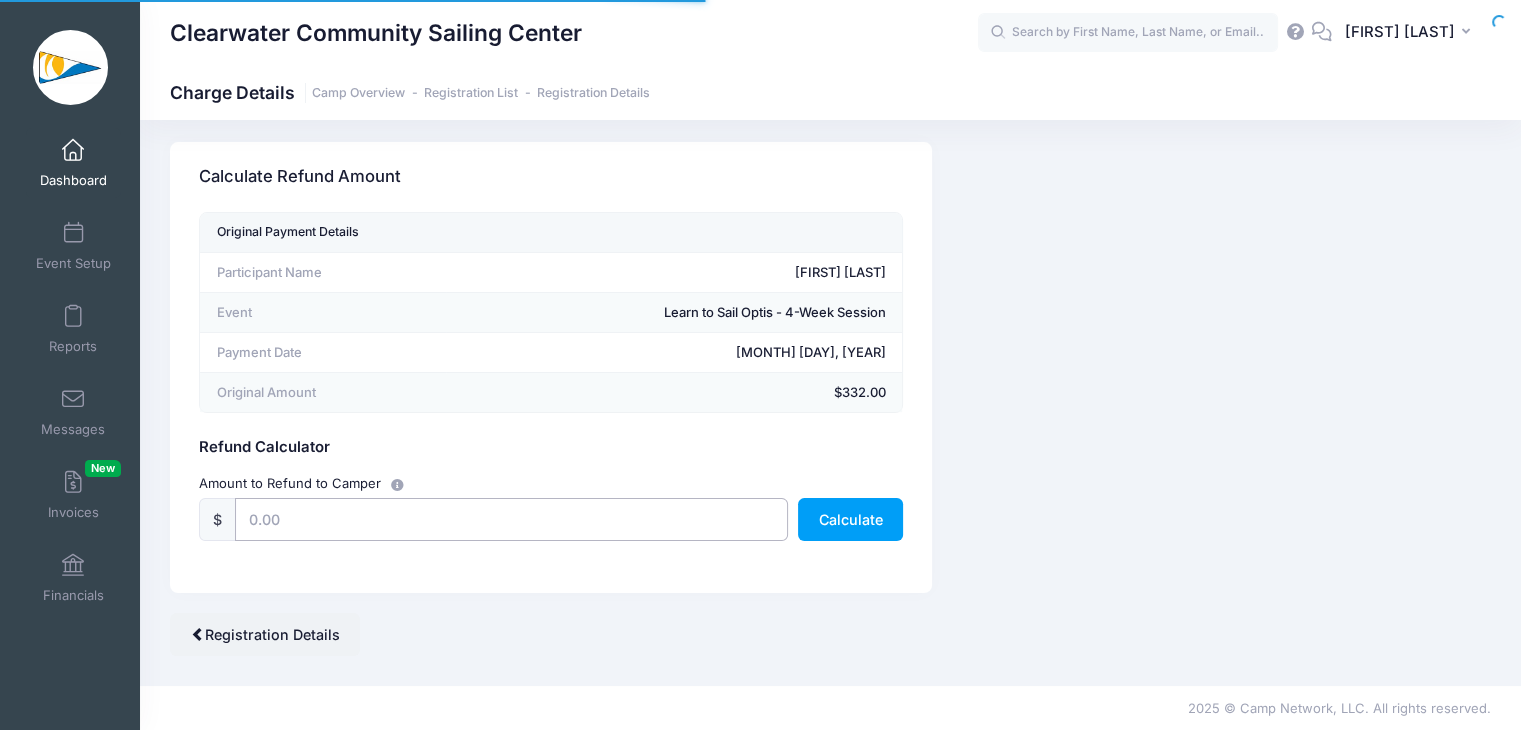 click at bounding box center [511, 519] 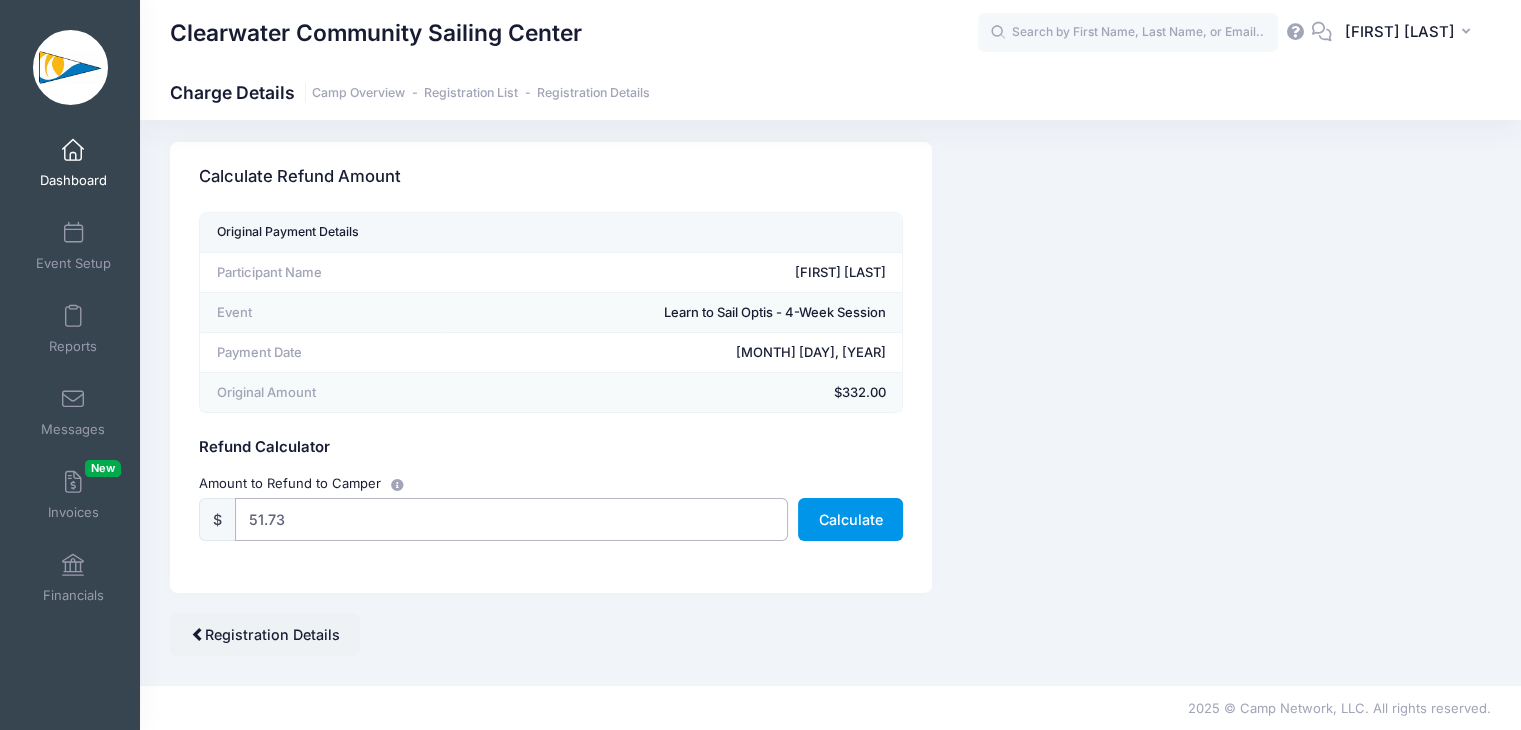 type on "51.73" 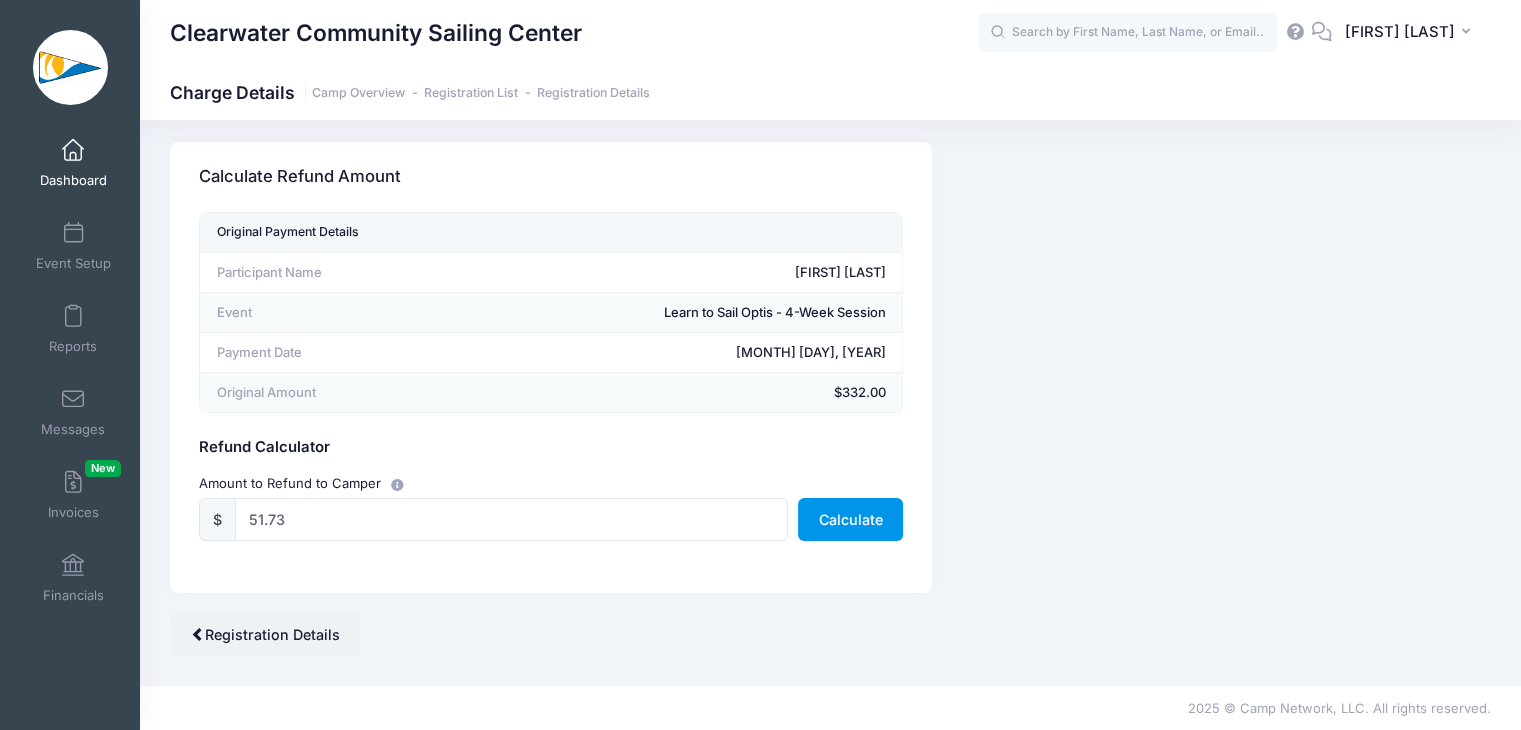 click on "Calculate" at bounding box center (850, 519) 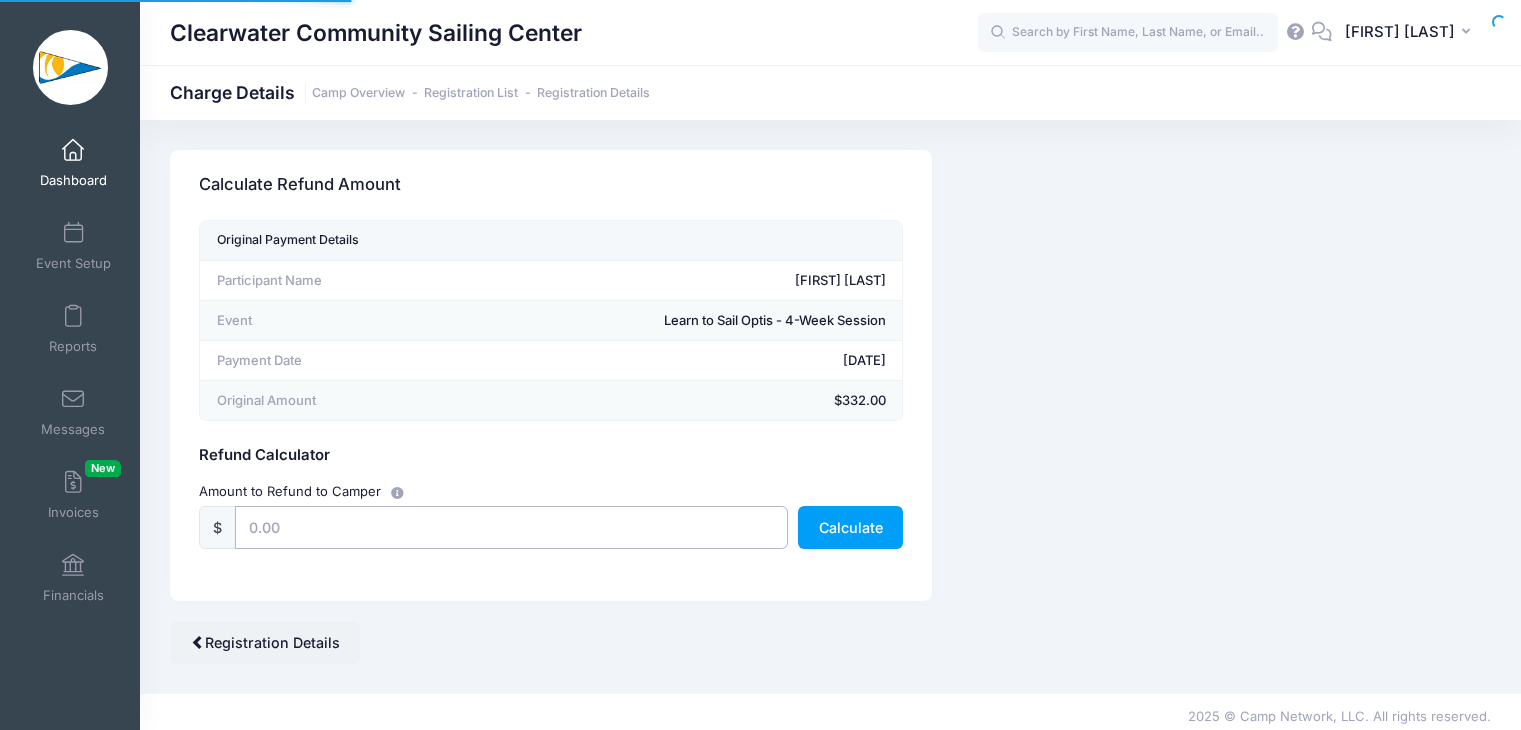 scroll, scrollTop: 8, scrollLeft: 0, axis: vertical 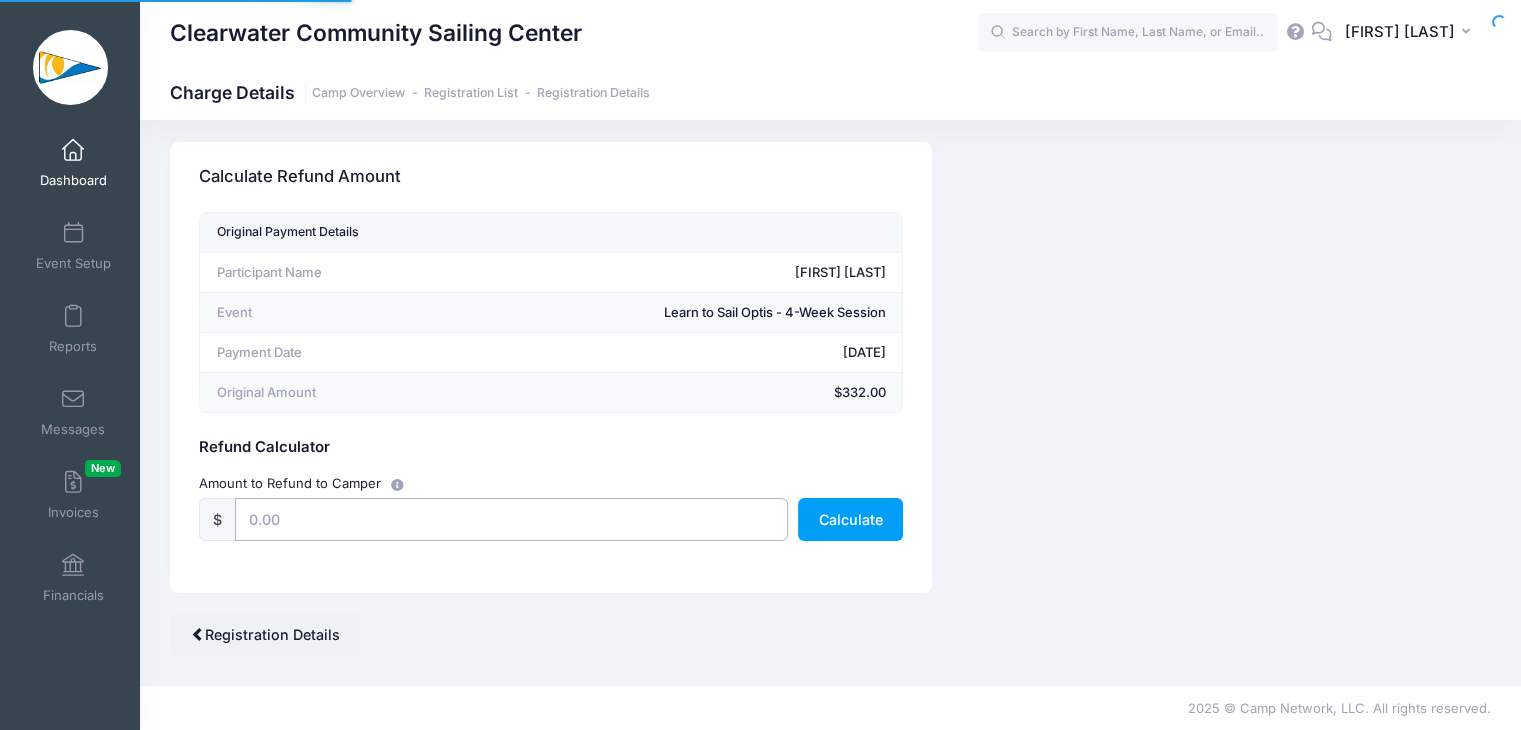 drag, startPoint x: 0, startPoint y: 0, endPoint x: 375, endPoint y: 517, distance: 638.68146 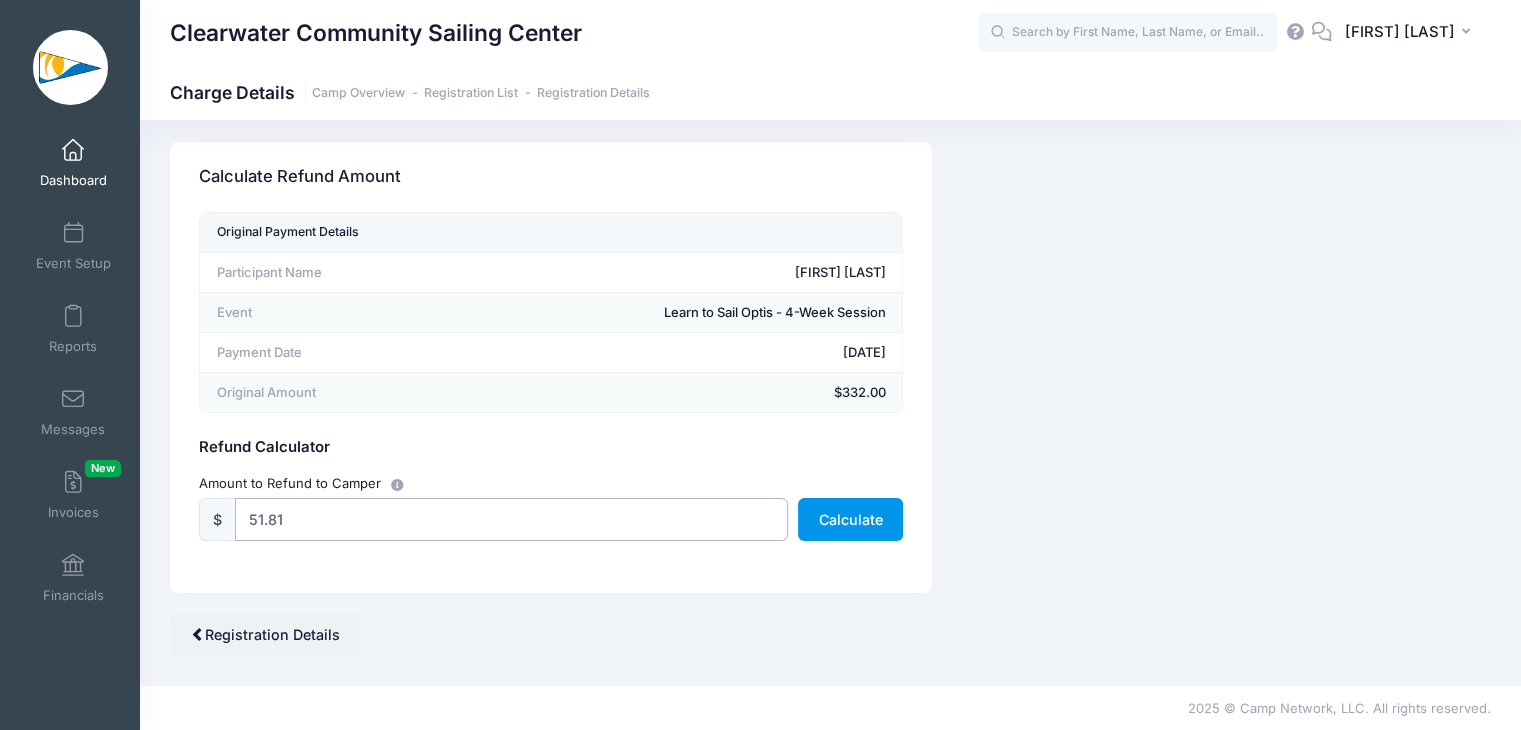 type on "51.81" 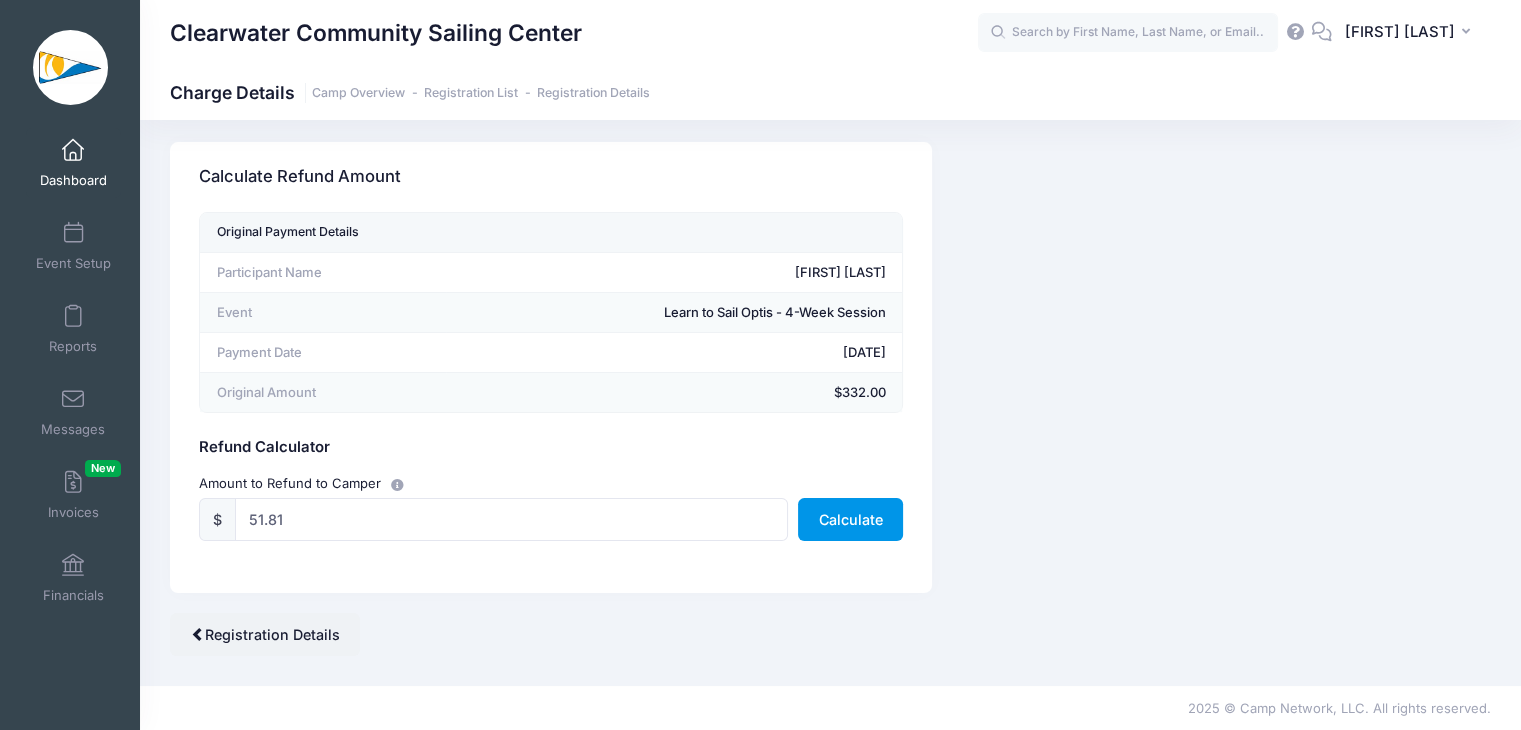 click on "Calculate" at bounding box center [850, 519] 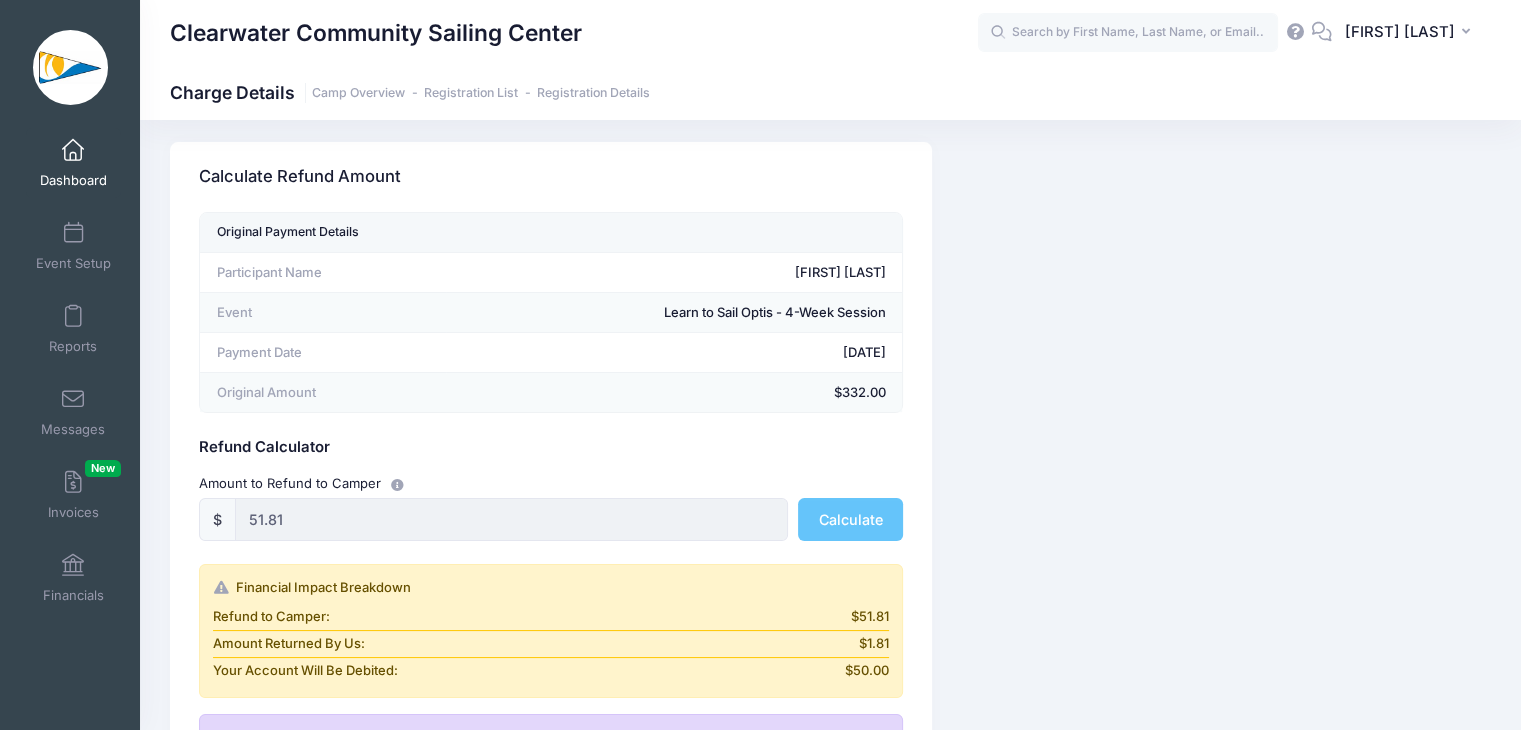 scroll, scrollTop: 308, scrollLeft: 0, axis: vertical 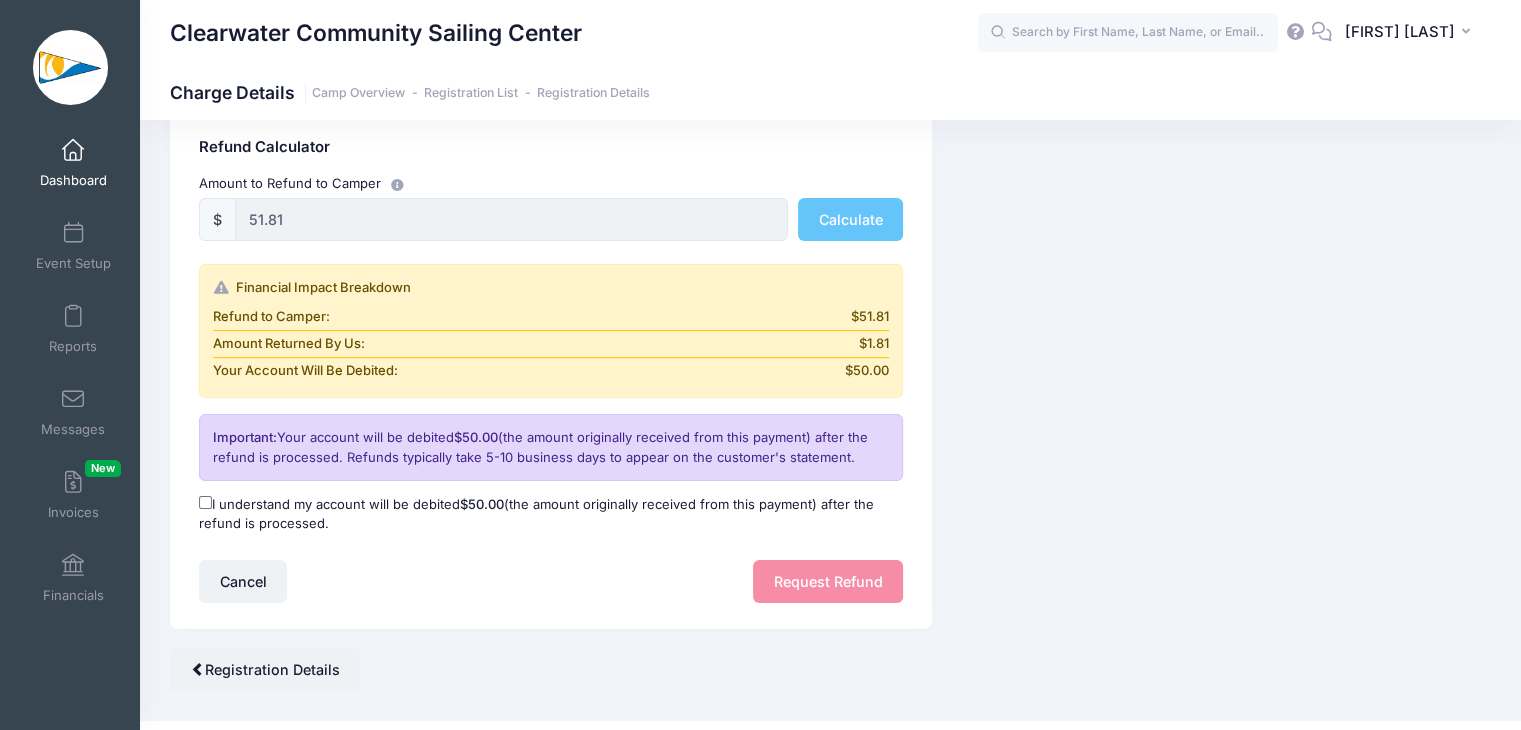 click on "I understand my account will be debited  $50.00  (the amount originally received from this payment) after the refund is processed." at bounding box center [551, 514] 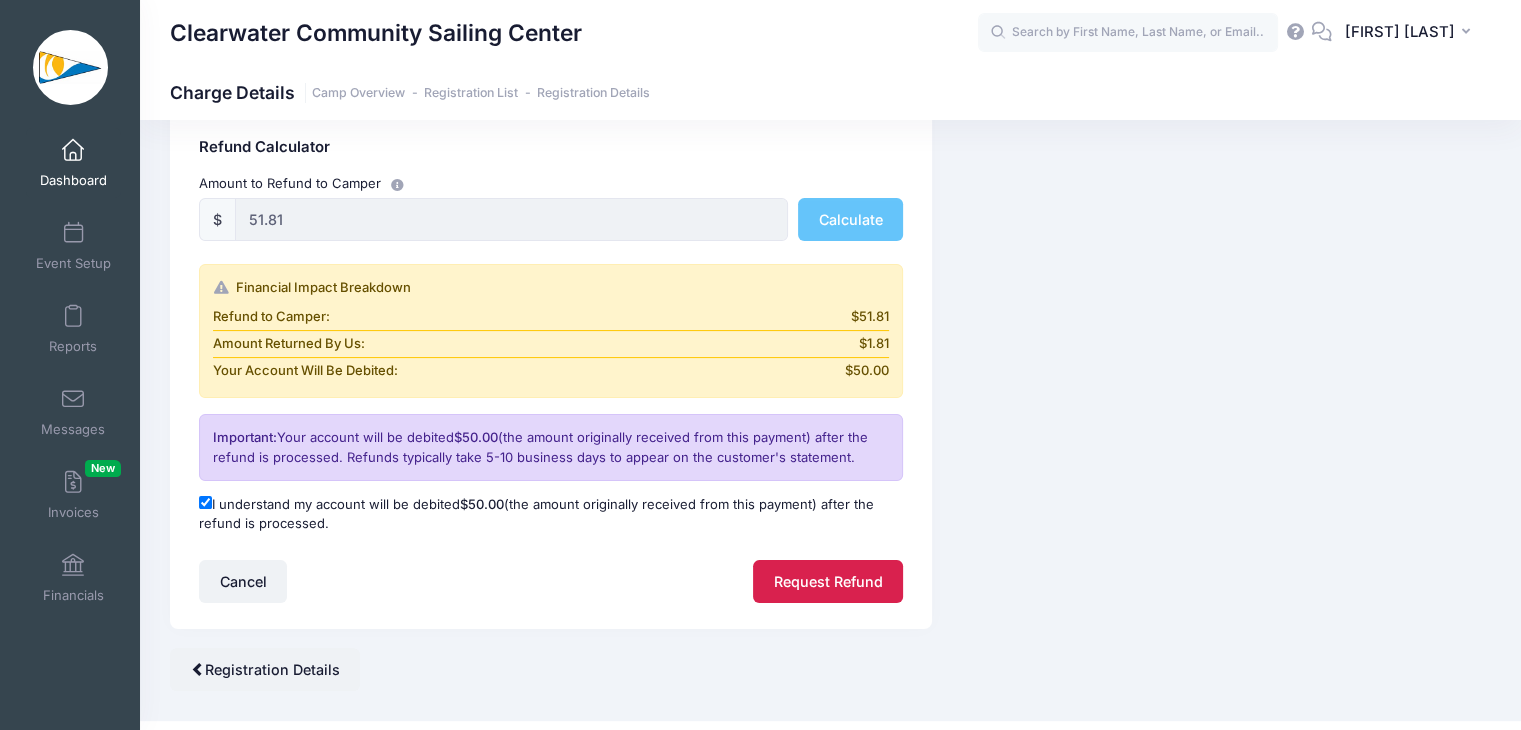 click on "Request Refund" at bounding box center [828, 581] 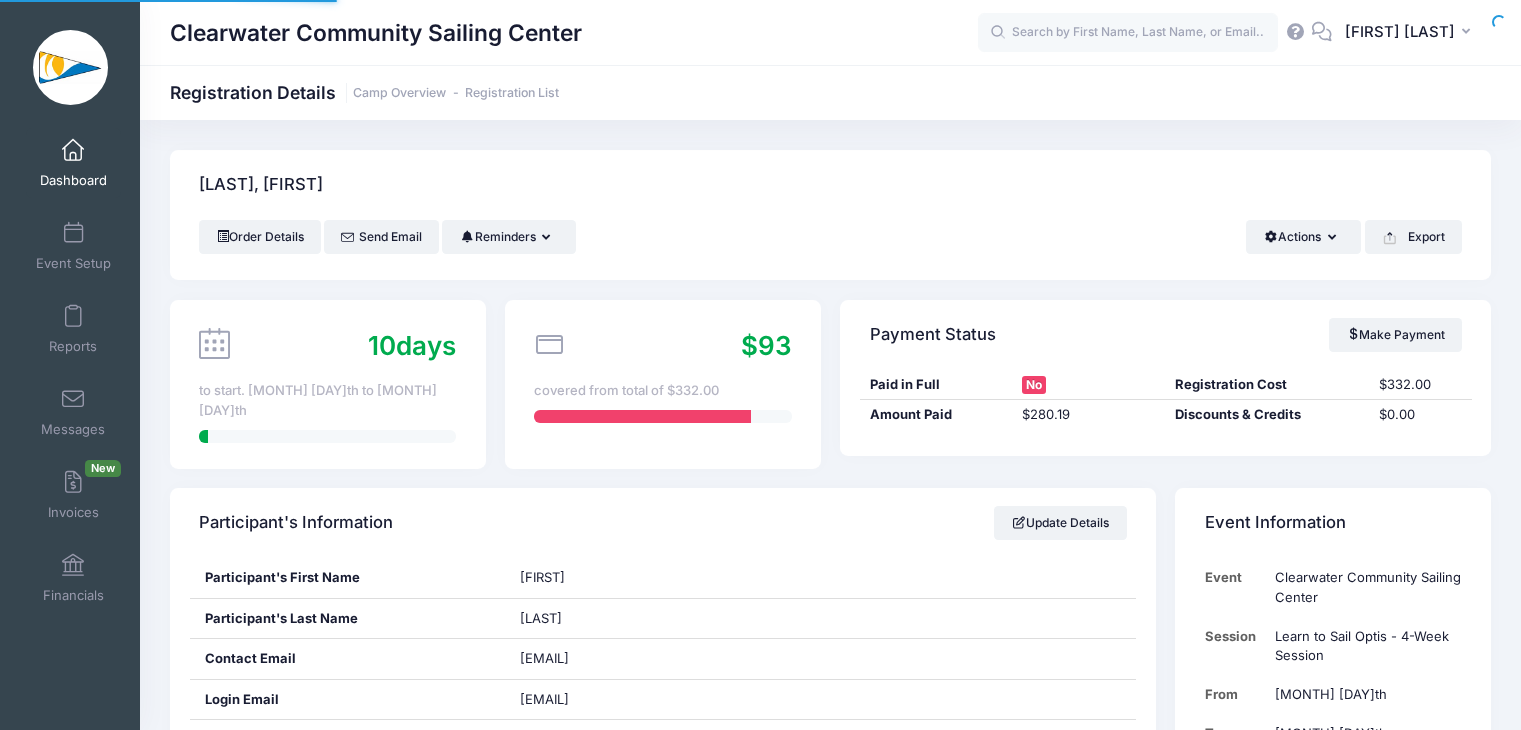 scroll, scrollTop: 0, scrollLeft: 0, axis: both 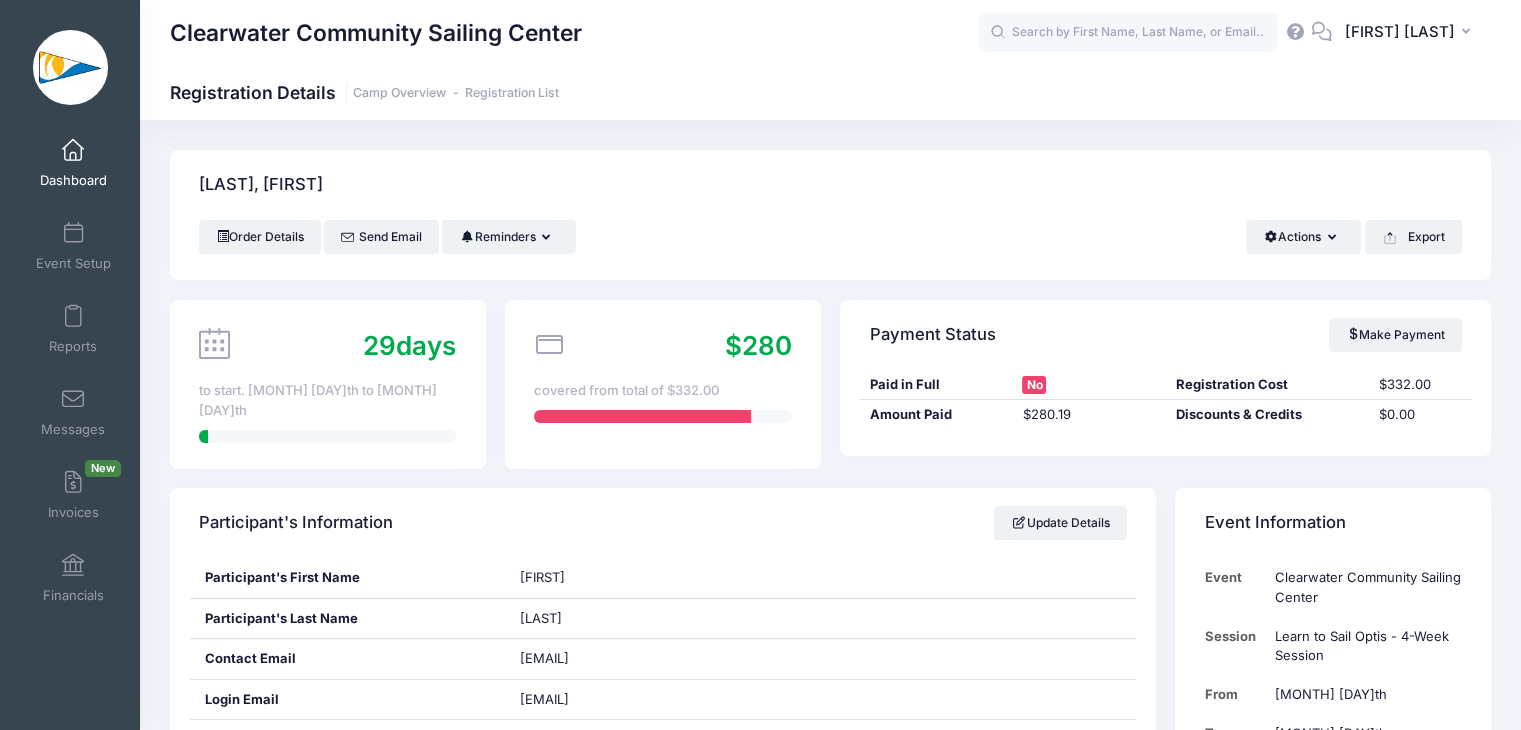 click on "Dashboard" at bounding box center (73, 163) 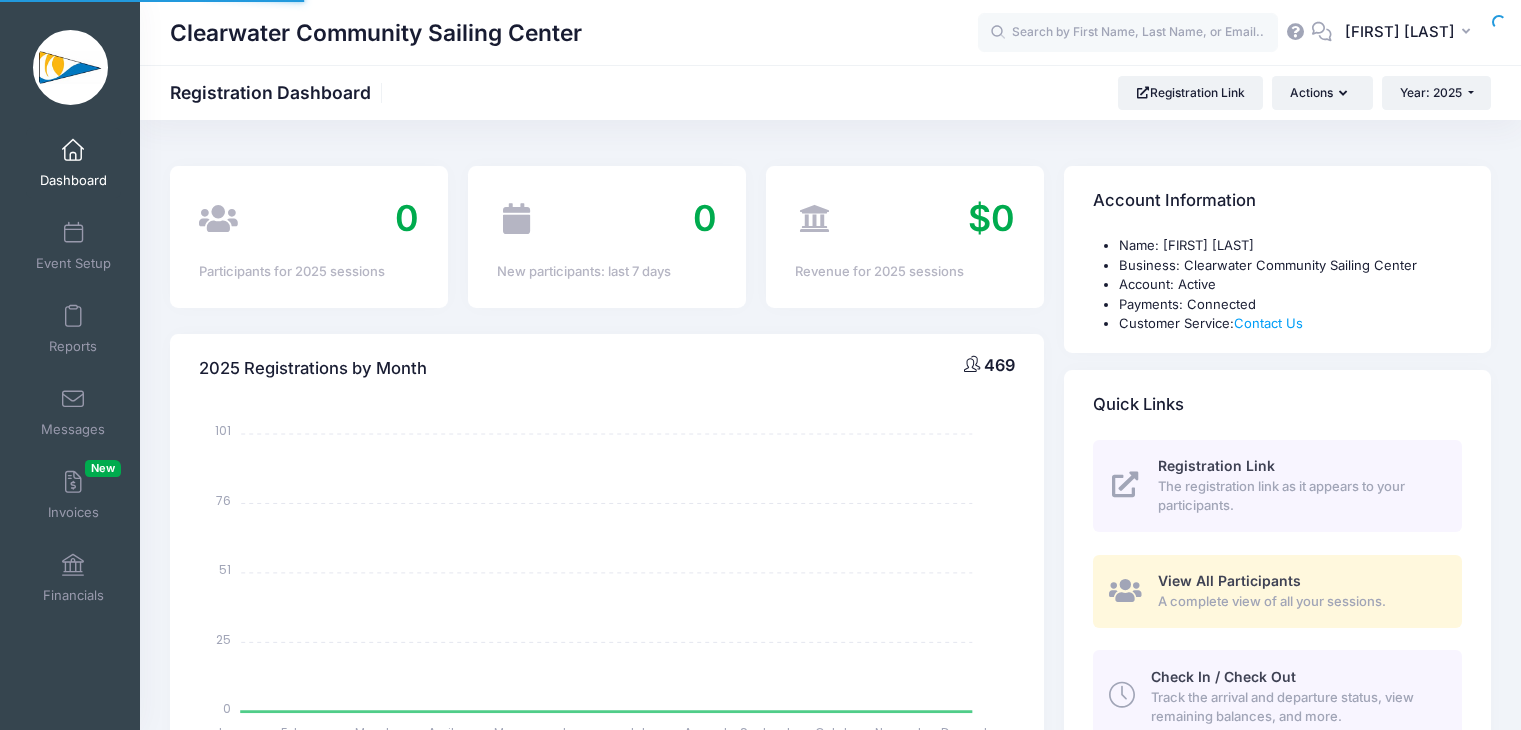 select 